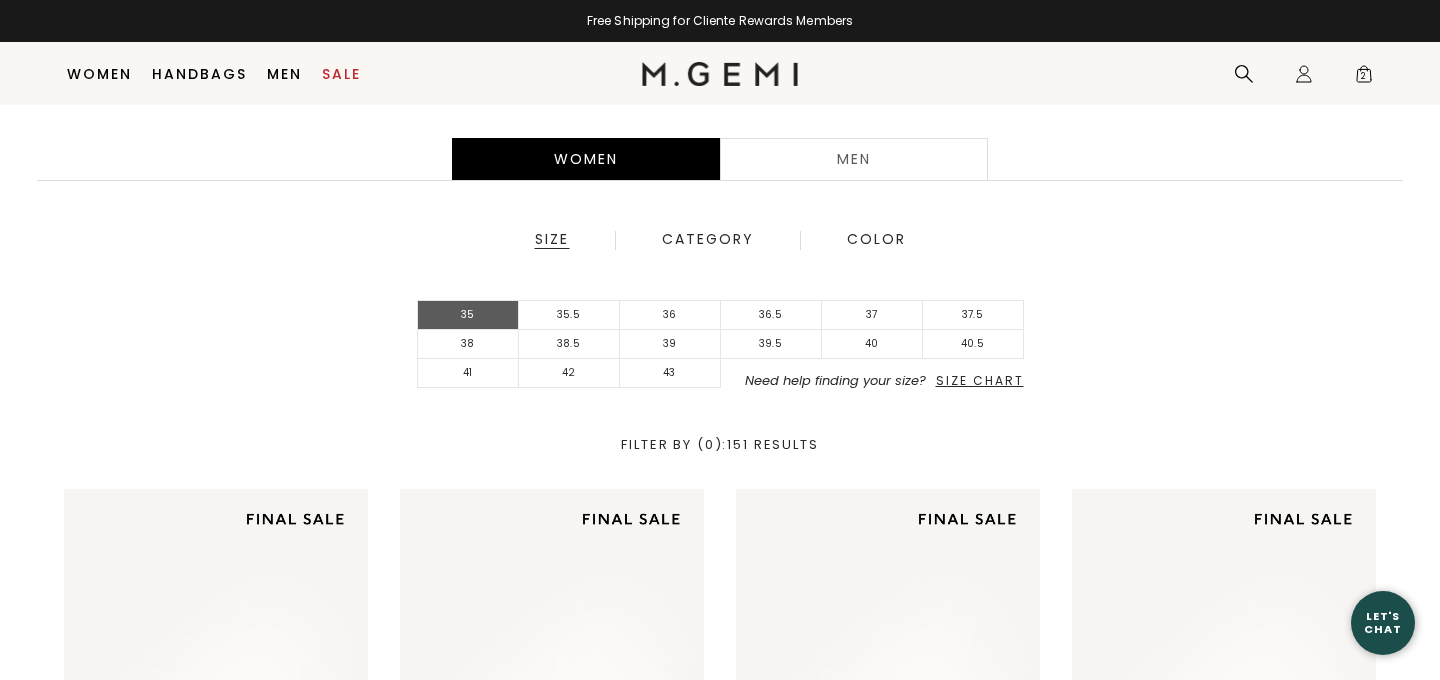 scroll, scrollTop: 381, scrollLeft: 0, axis: vertical 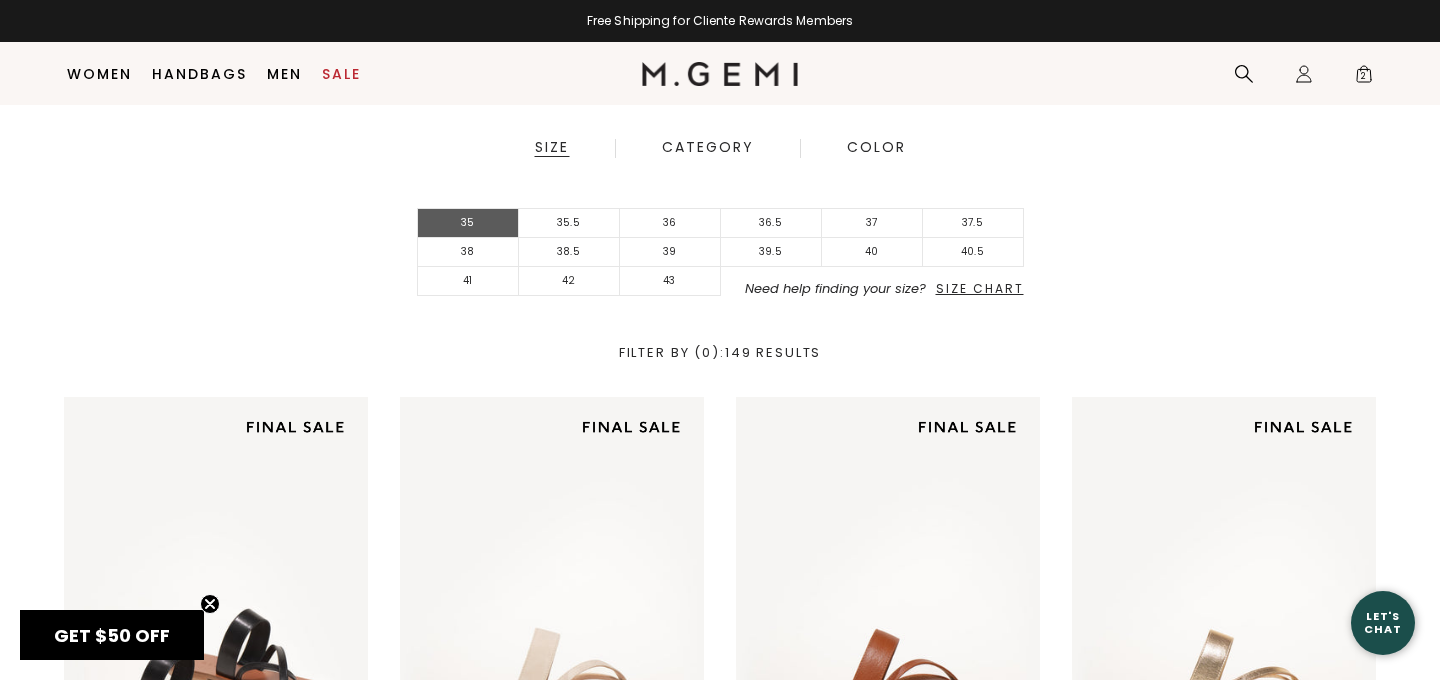 click on "35" at bounding box center (468, 223) 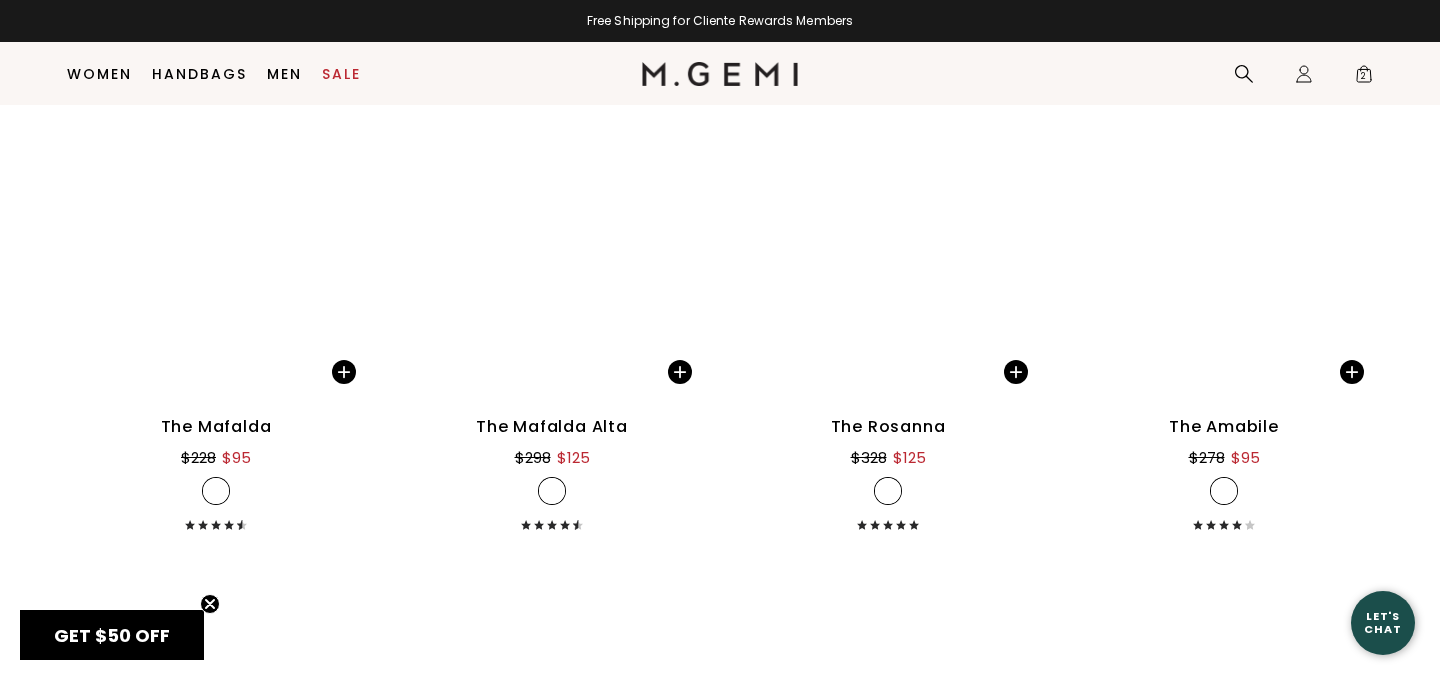 scroll, scrollTop: 8070, scrollLeft: 0, axis: vertical 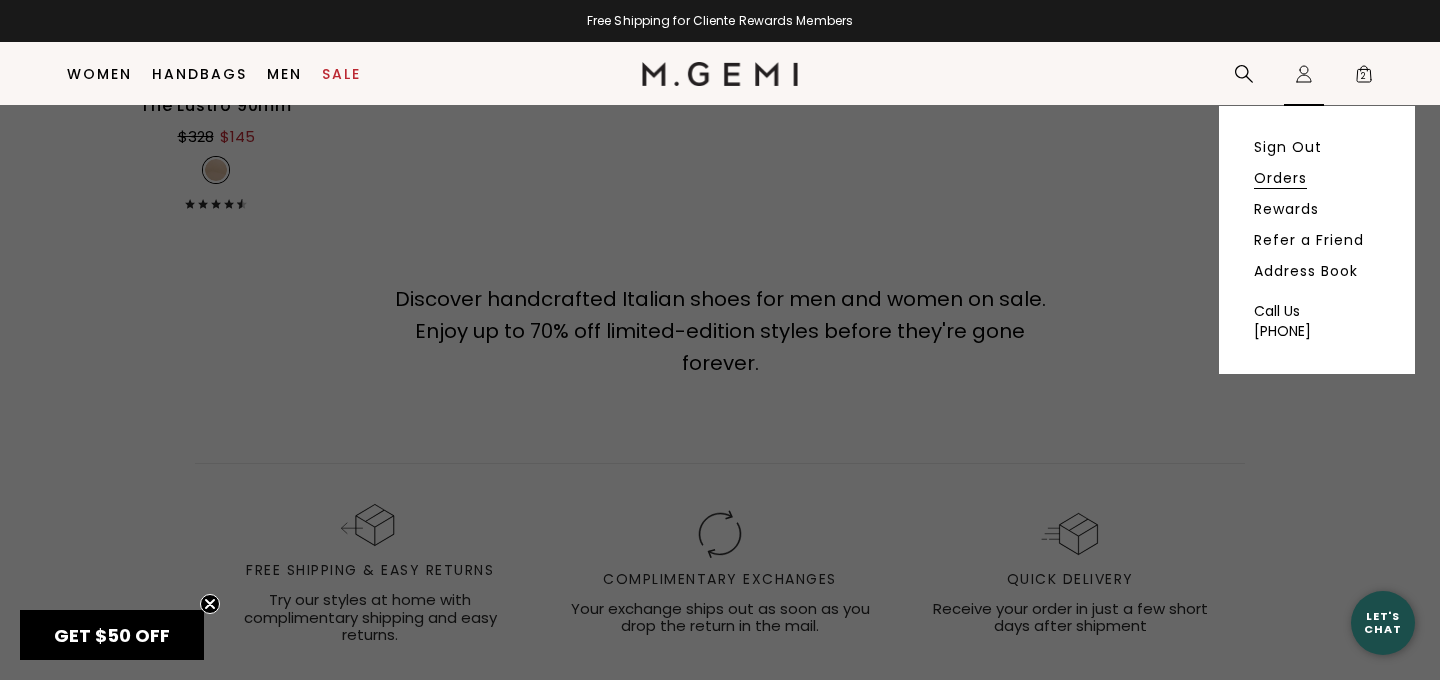 click on "Orders" at bounding box center [1280, 178] 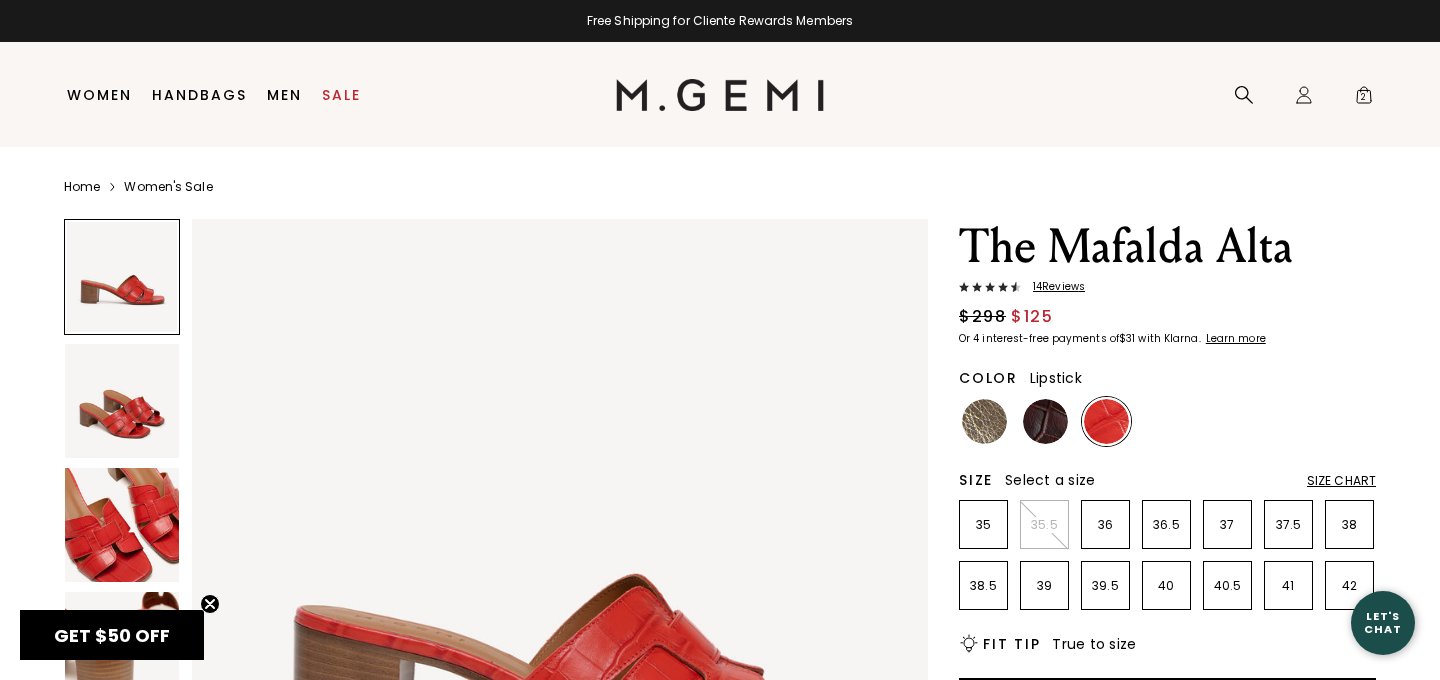 scroll, scrollTop: 0, scrollLeft: 0, axis: both 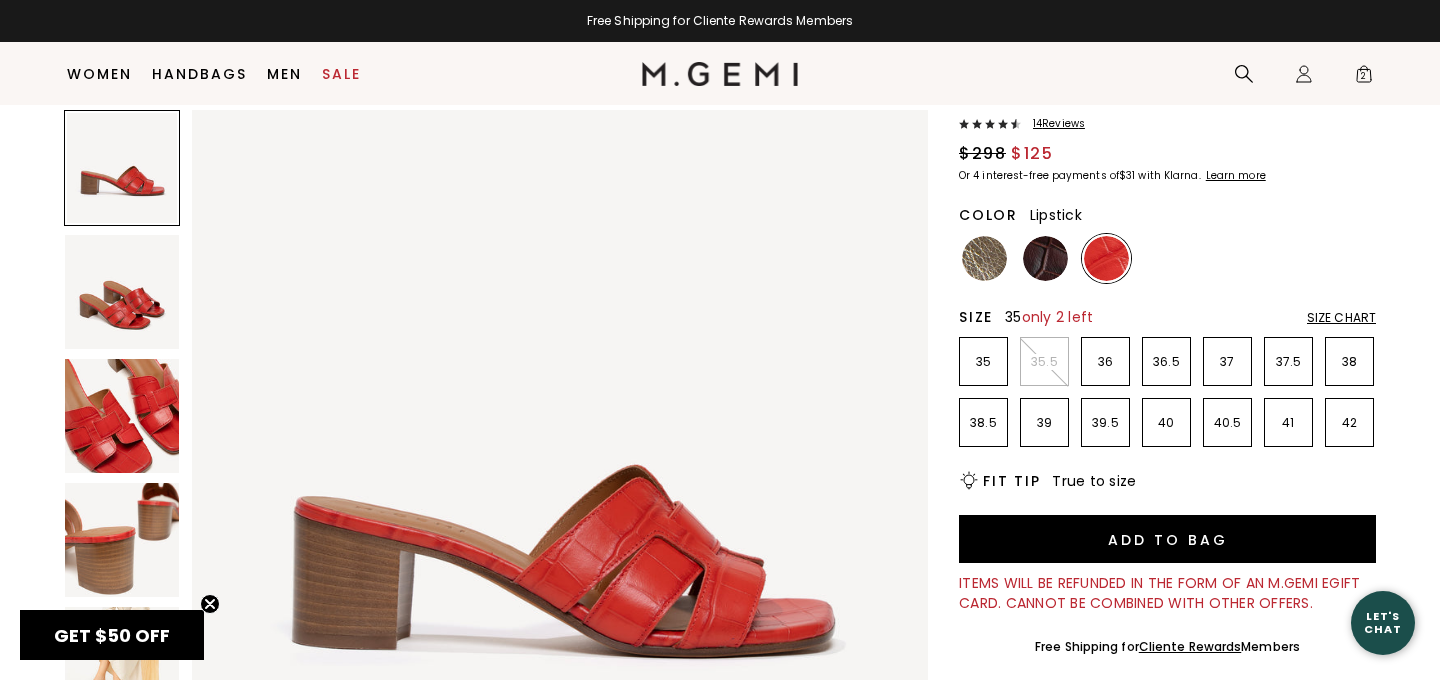 click on "35" at bounding box center (983, 361) 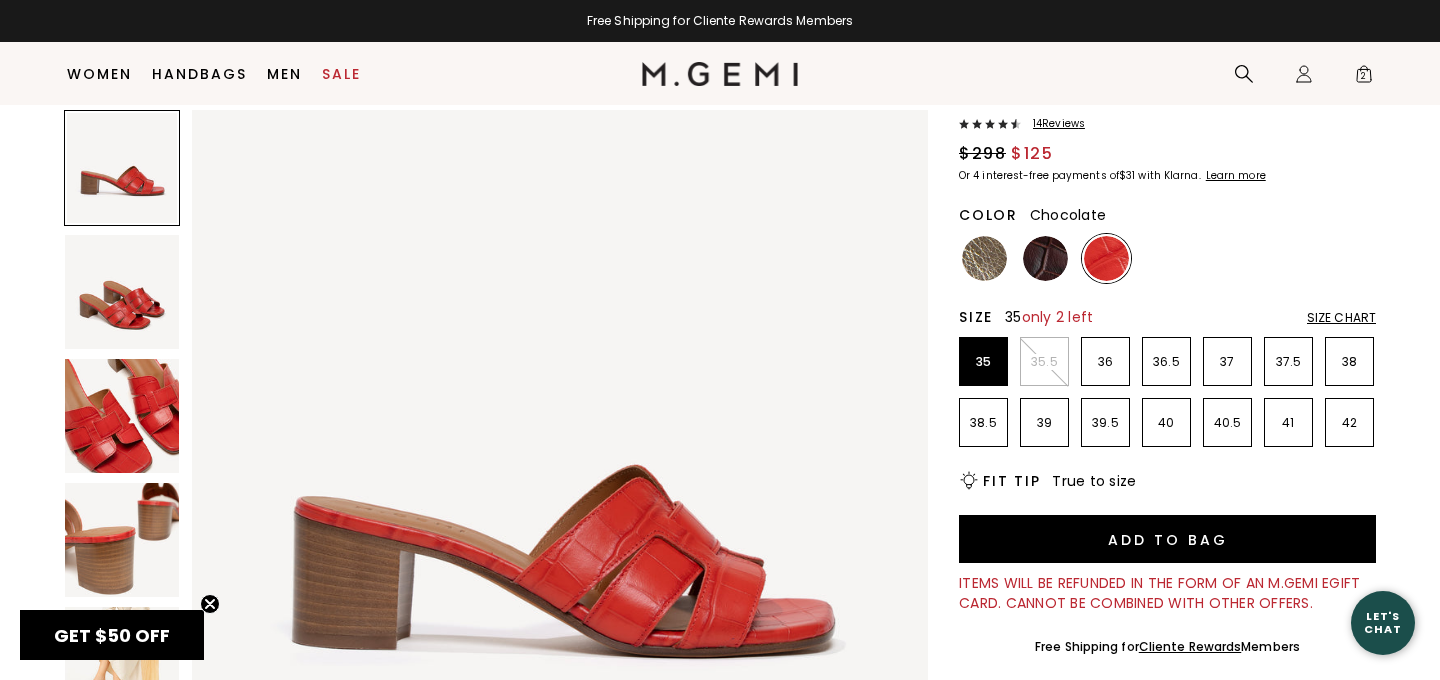 click at bounding box center (1045, 258) 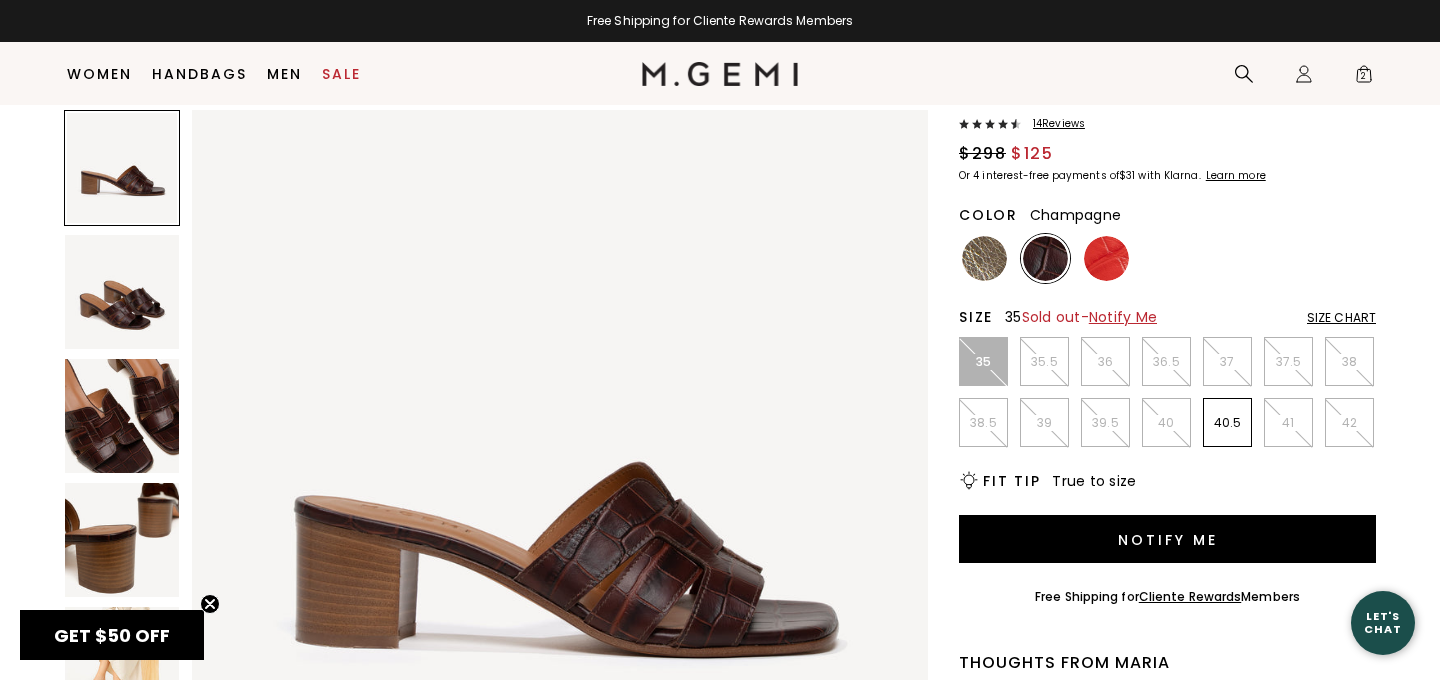 click at bounding box center (984, 258) 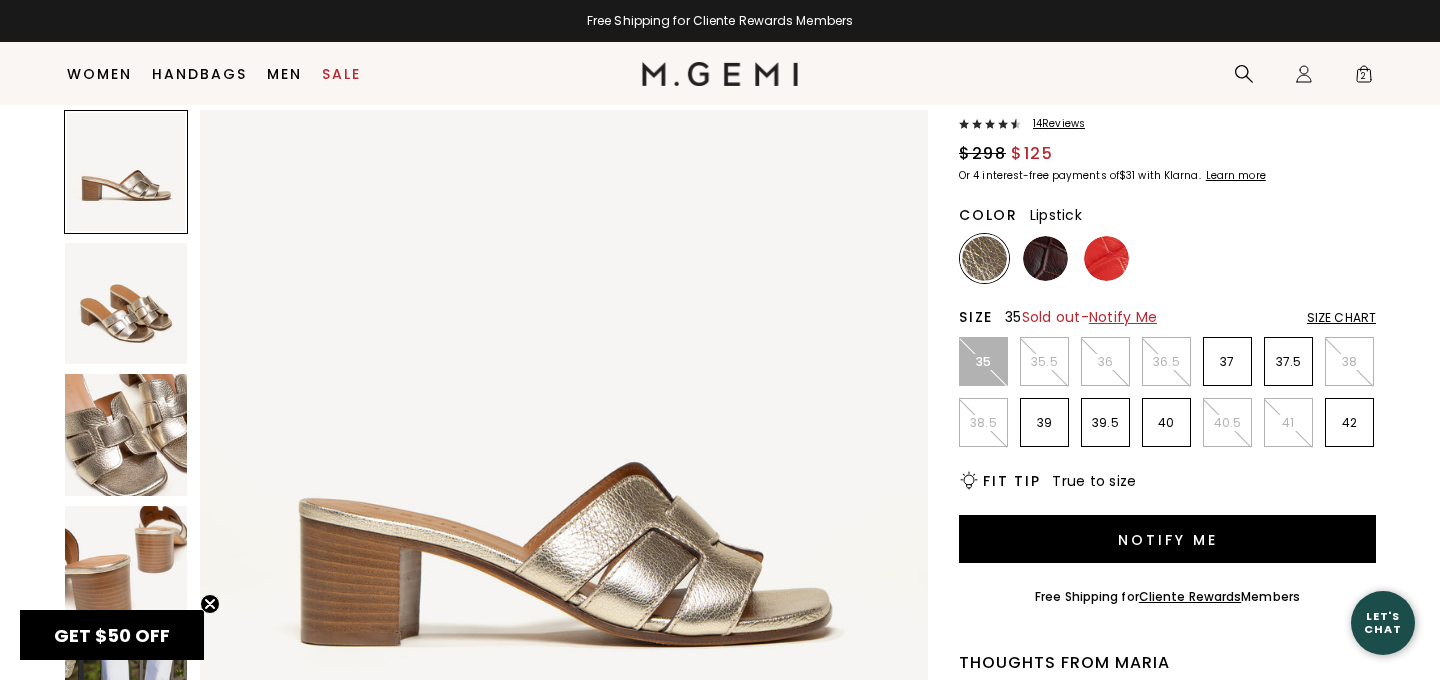 click at bounding box center (1106, 258) 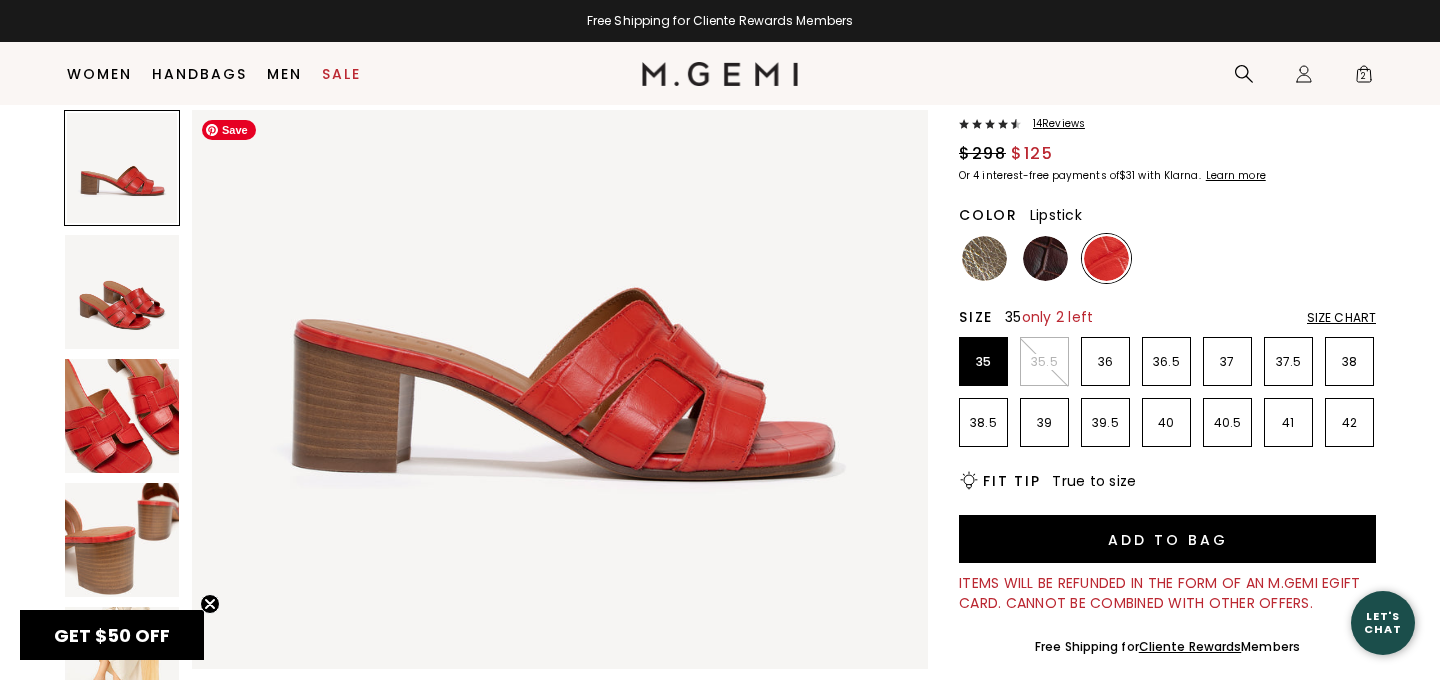 scroll, scrollTop: 224, scrollLeft: 0, axis: vertical 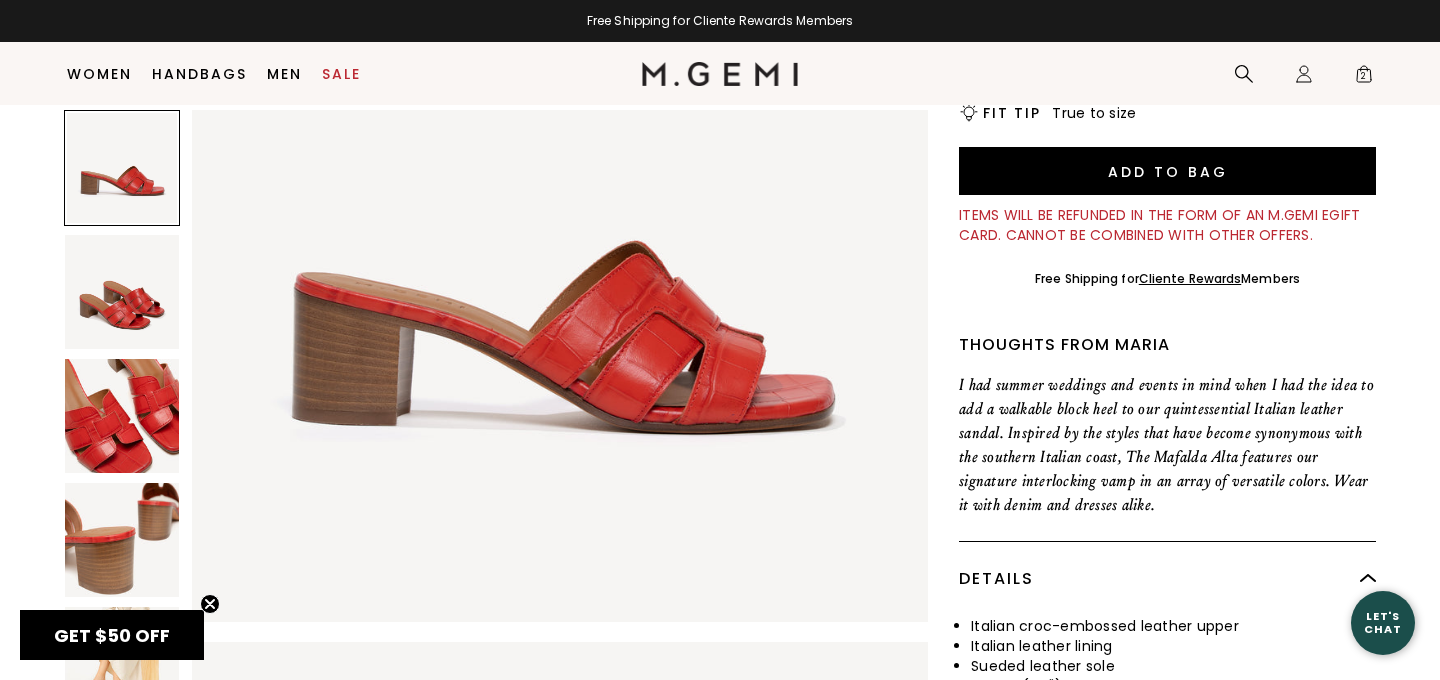 click 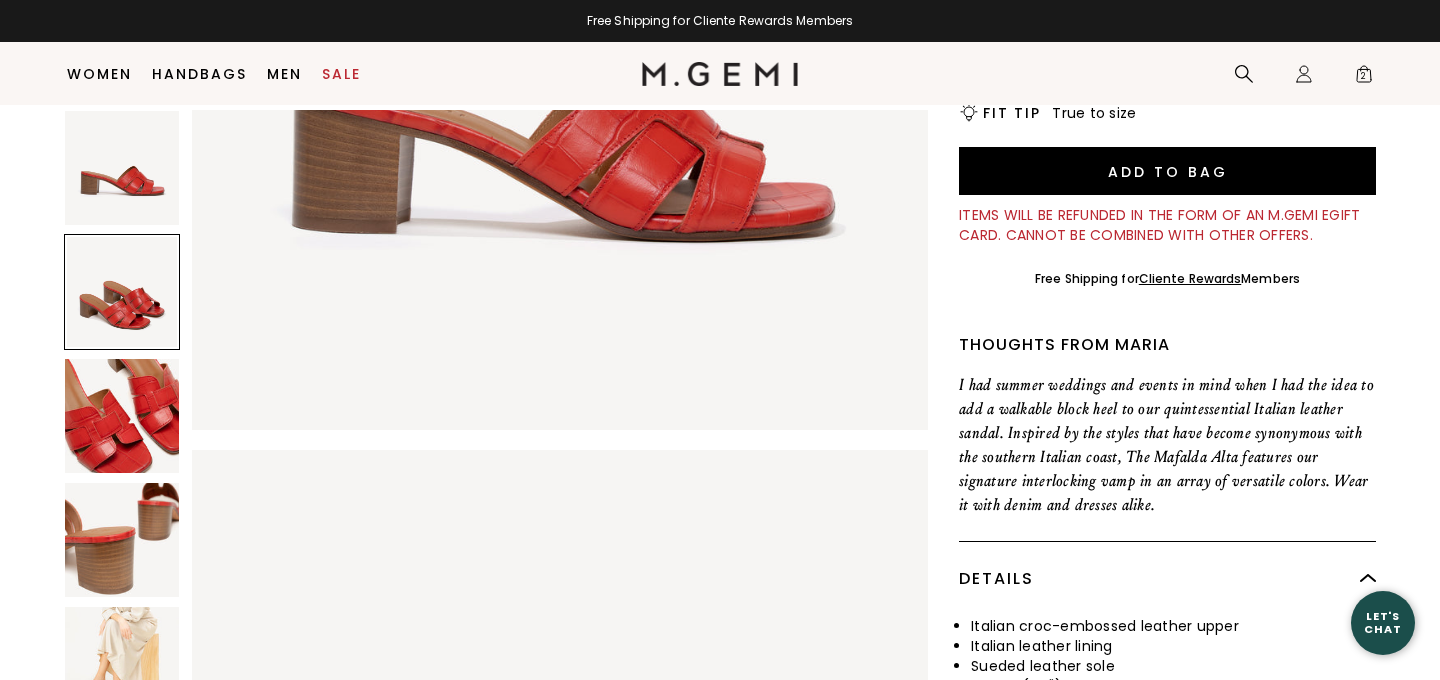 click at bounding box center (122, 664) 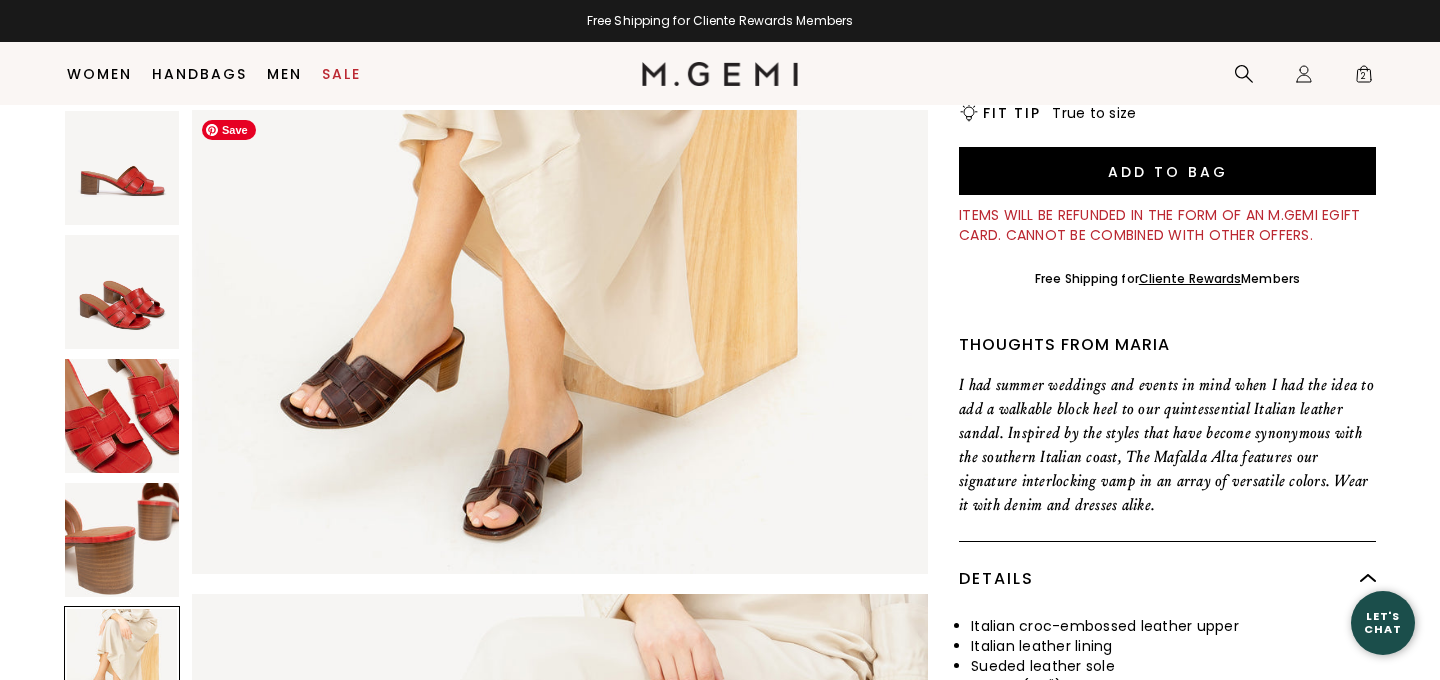 scroll, scrollTop: 3309, scrollLeft: 0, axis: vertical 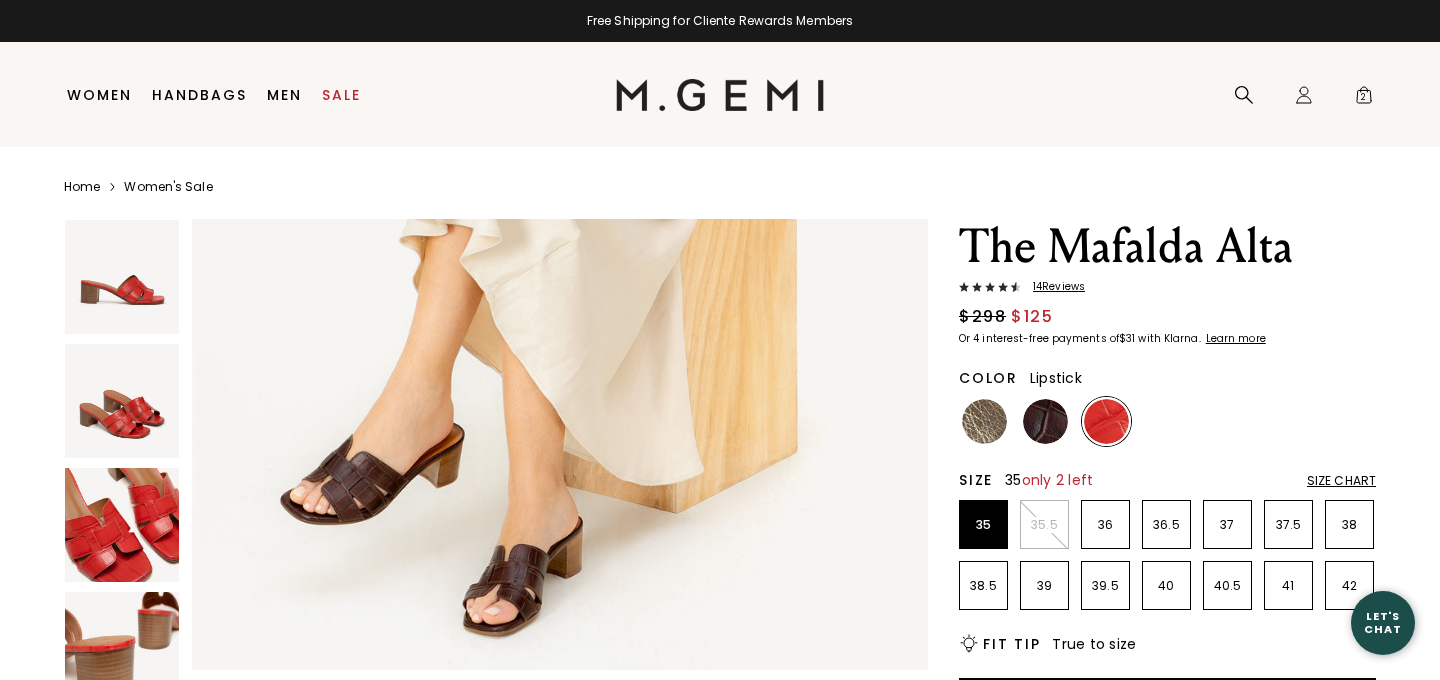 click on "14  Review s" at bounding box center [1053, 287] 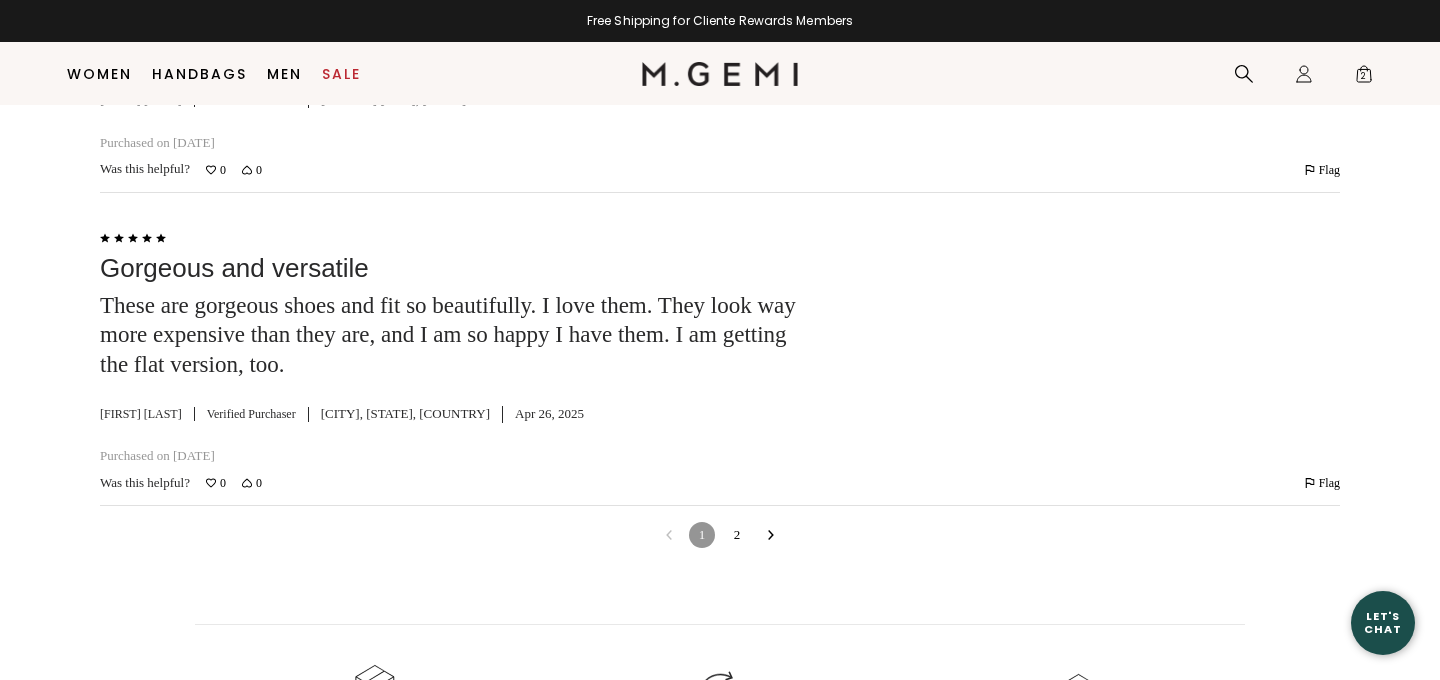 scroll, scrollTop: 5660, scrollLeft: 0, axis: vertical 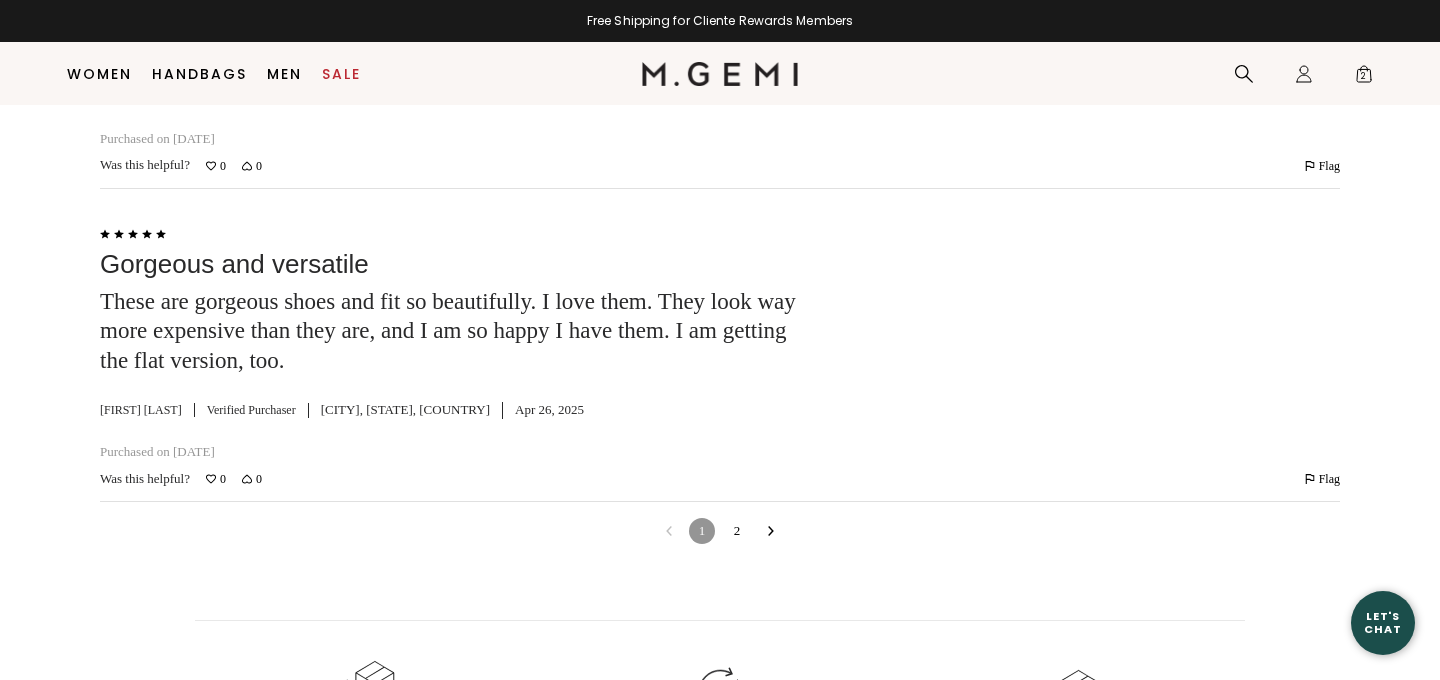 click on "2" at bounding box center [737, 531] 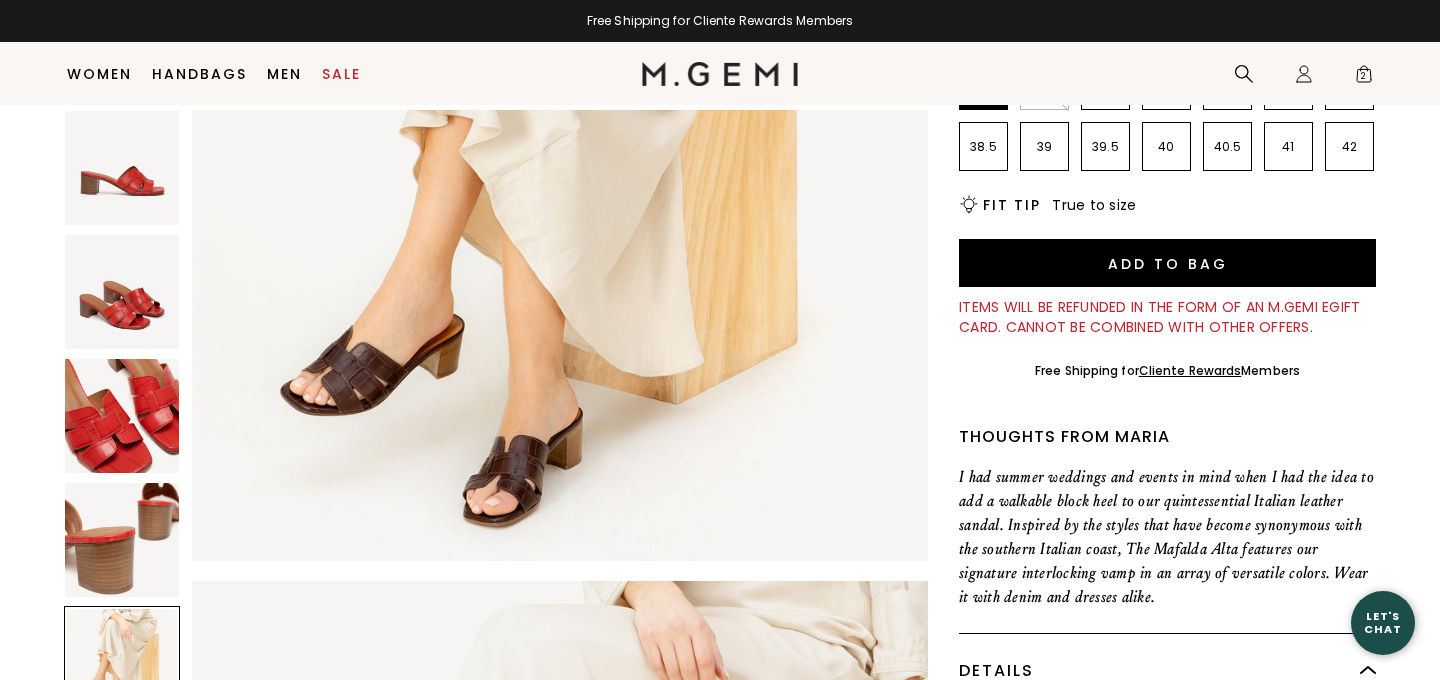 scroll, scrollTop: 0, scrollLeft: 0, axis: both 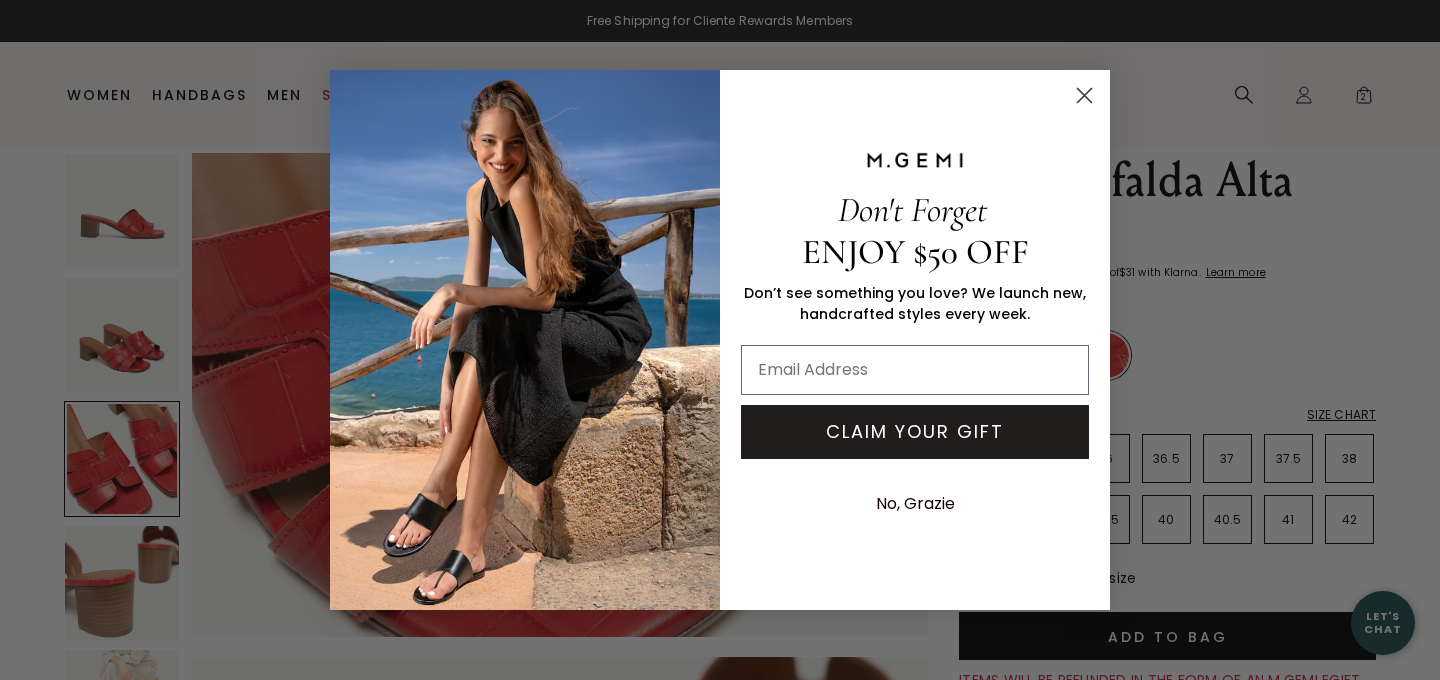 click 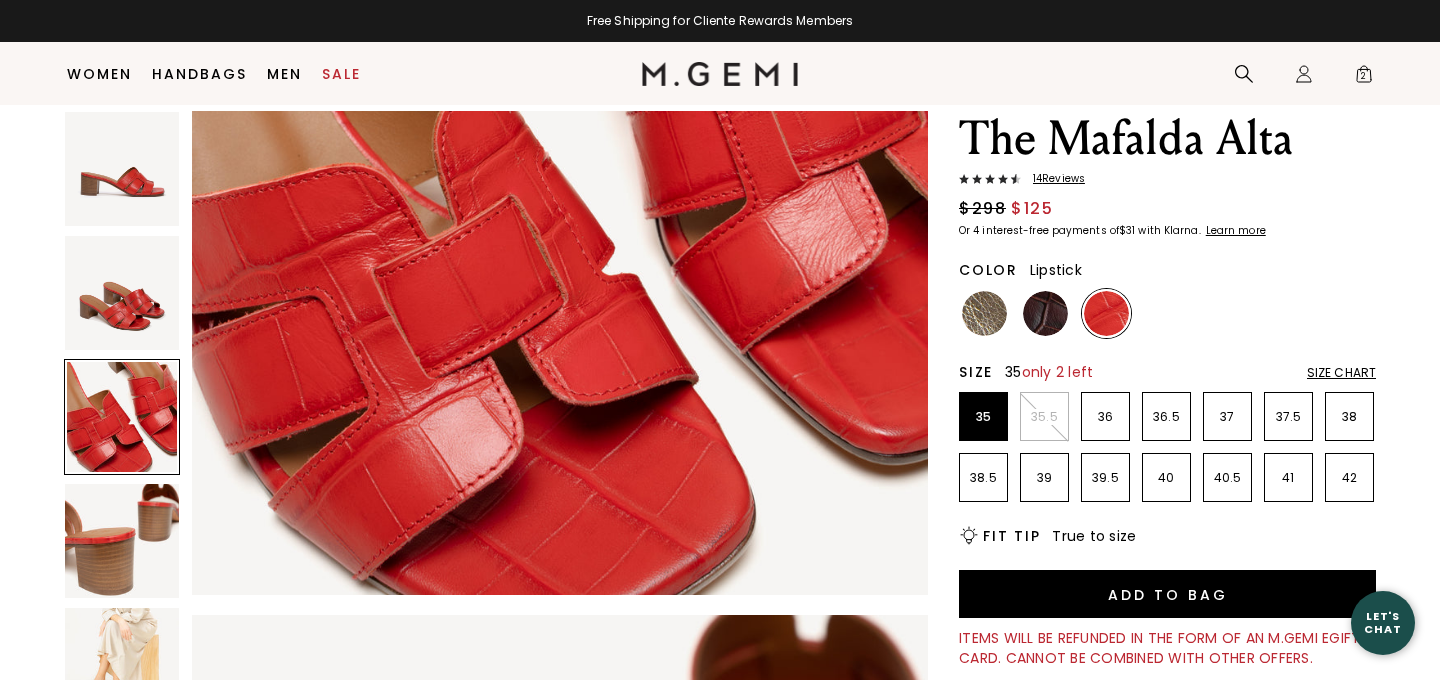 scroll, scrollTop: 382, scrollLeft: 0, axis: vertical 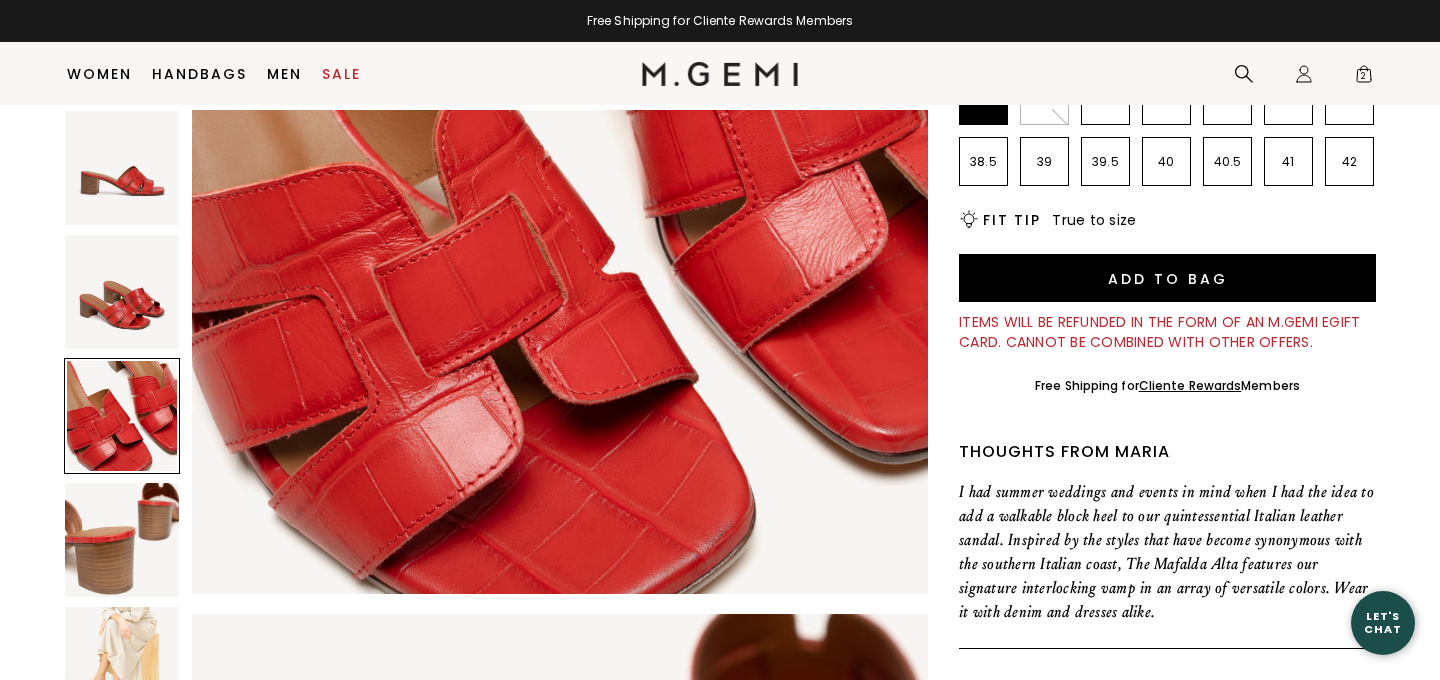 click at bounding box center (122, 664) 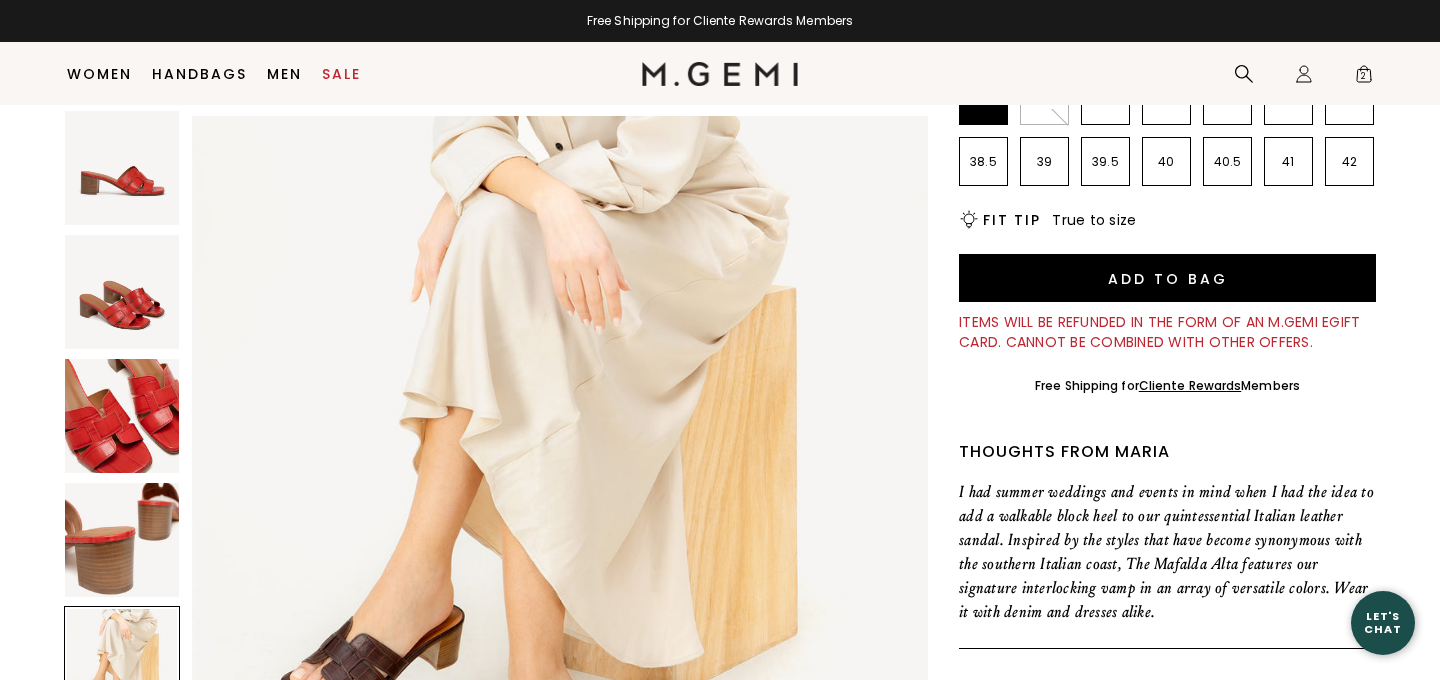 scroll, scrollTop: 3024, scrollLeft: 0, axis: vertical 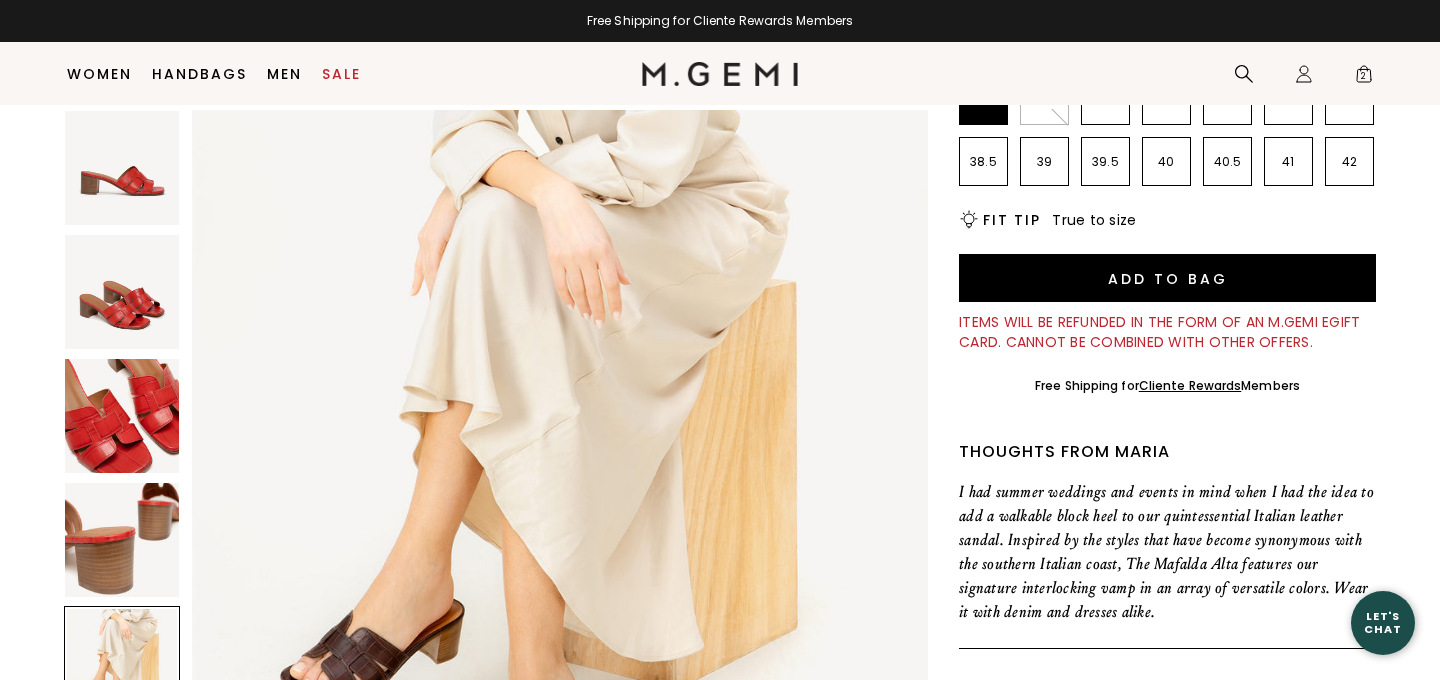click at bounding box center [122, 168] 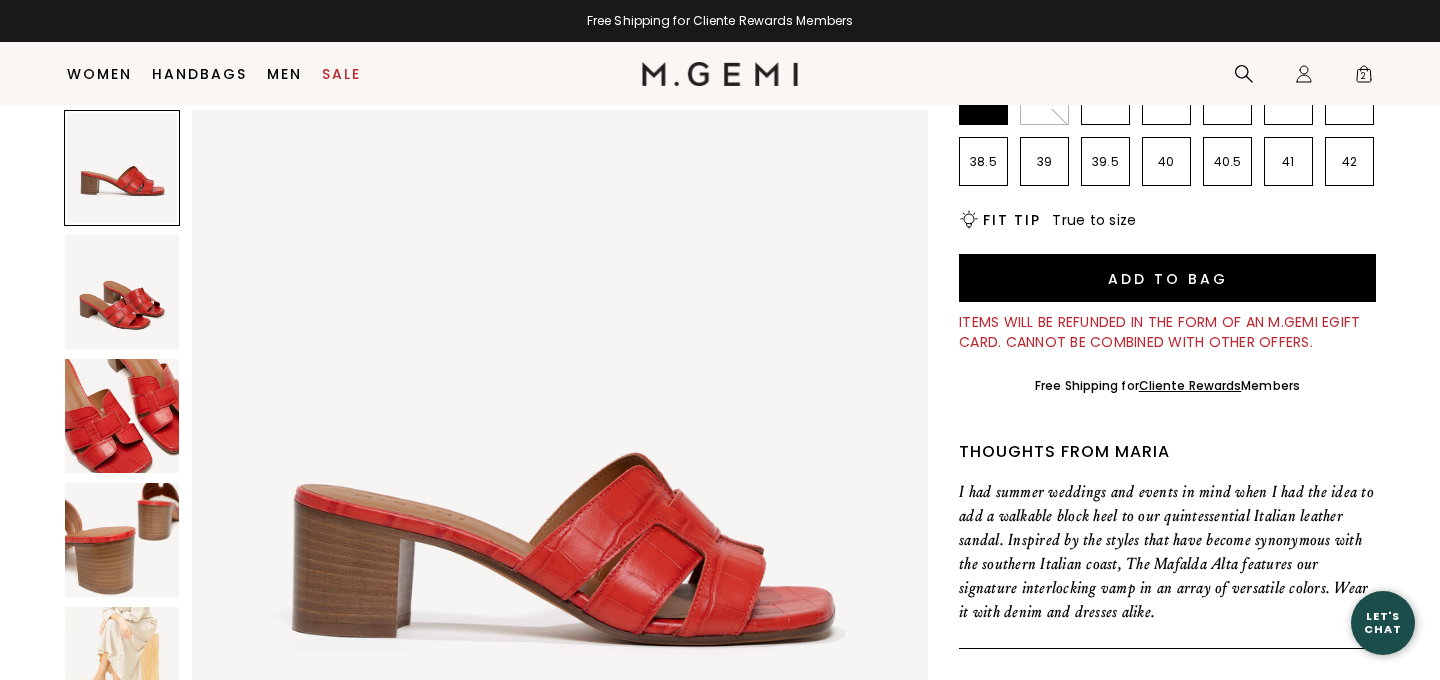 scroll, scrollTop: 0, scrollLeft: 0, axis: both 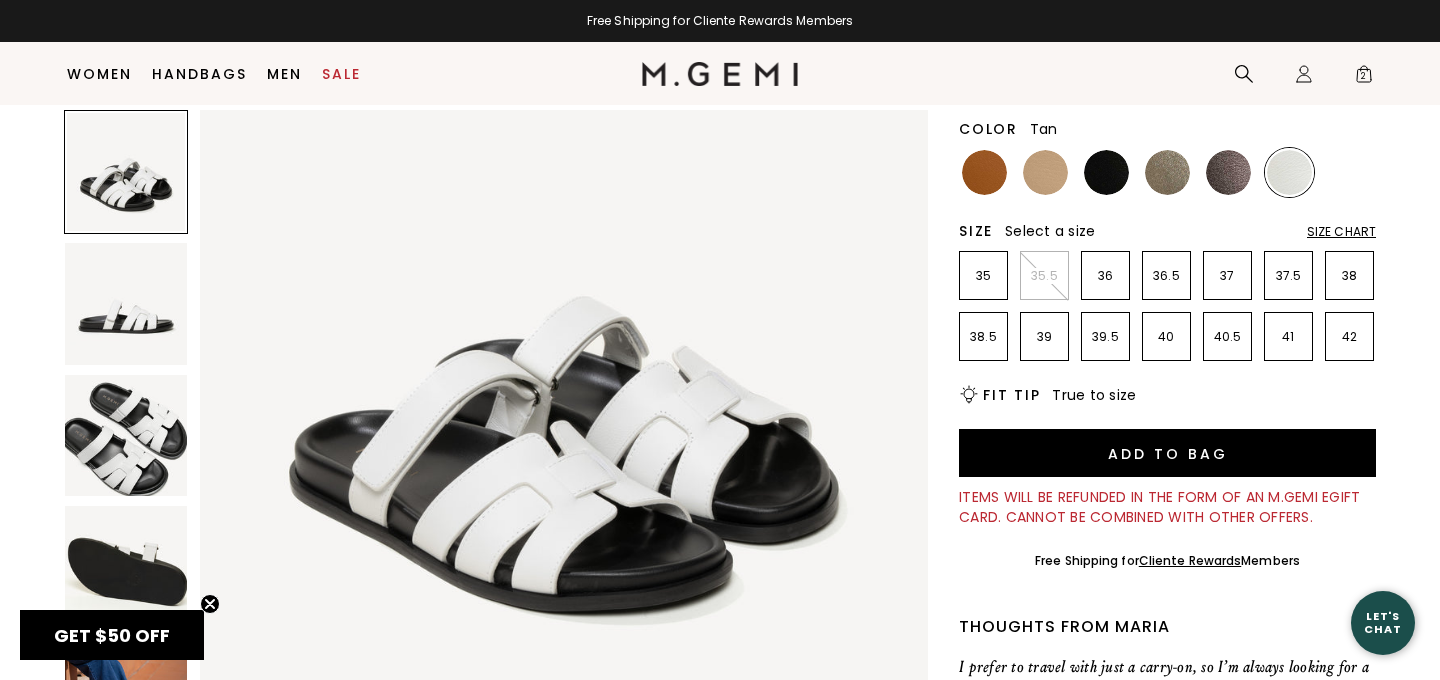 click at bounding box center (984, 172) 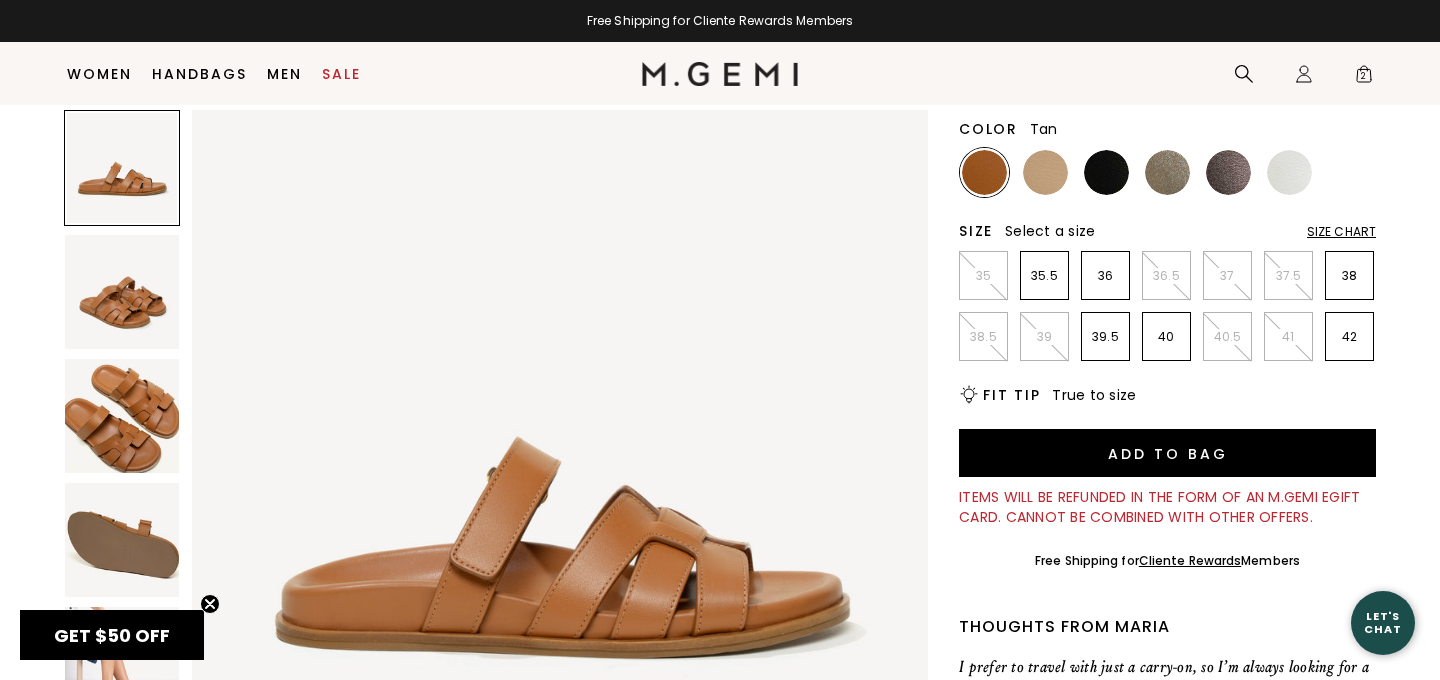 scroll, scrollTop: 0, scrollLeft: 0, axis: both 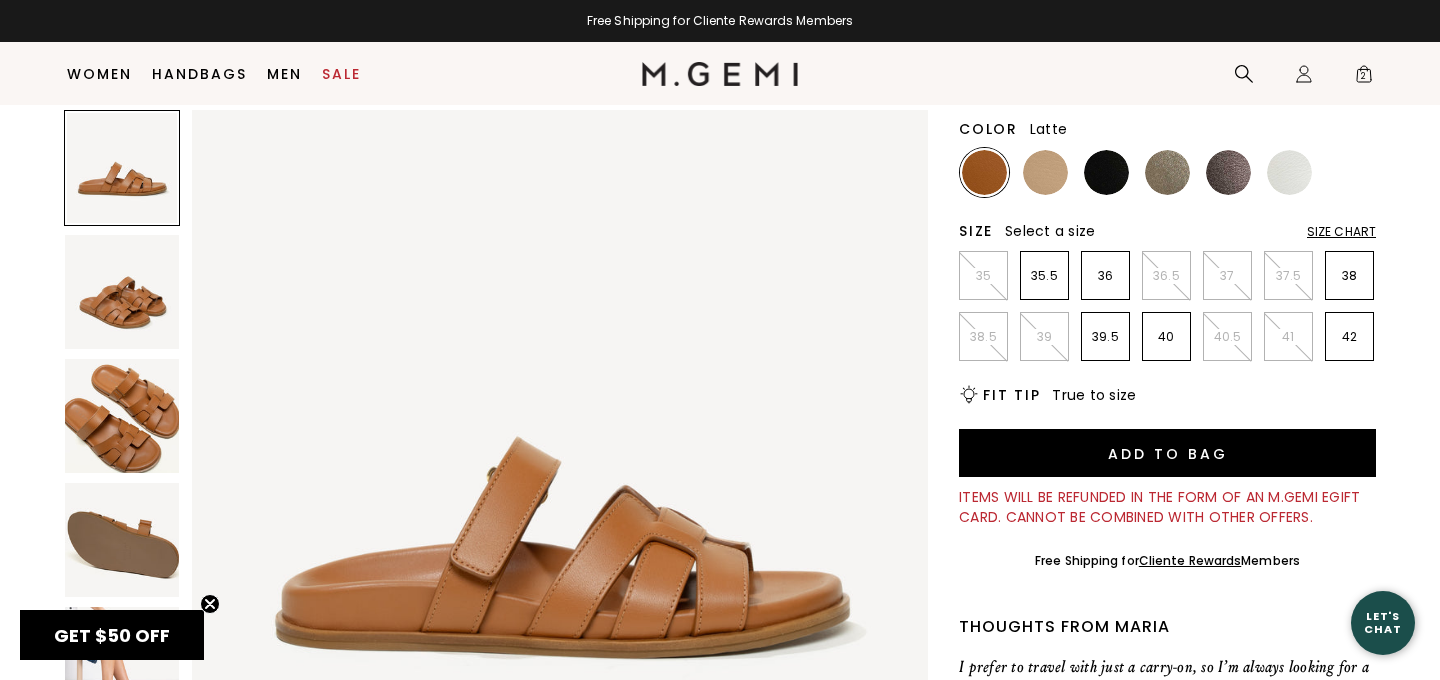 click at bounding box center [1045, 172] 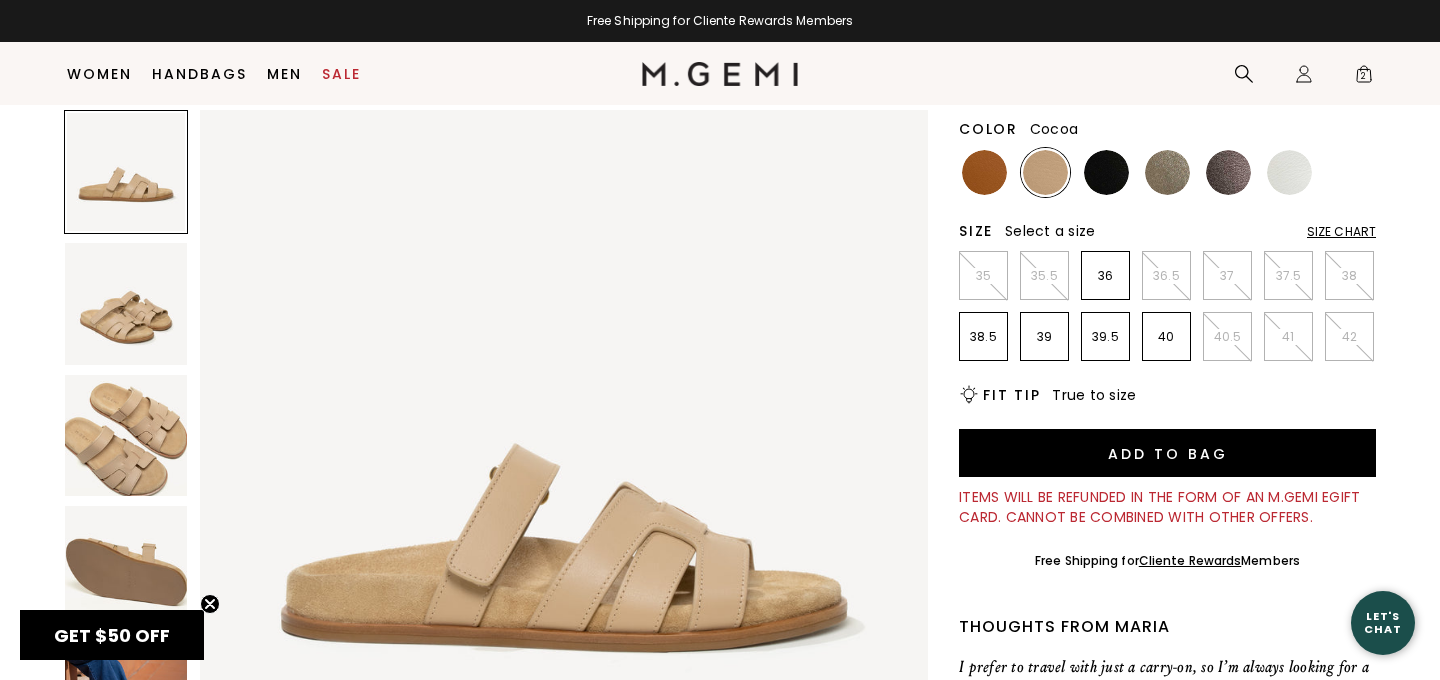 click at bounding box center (1167, 172) 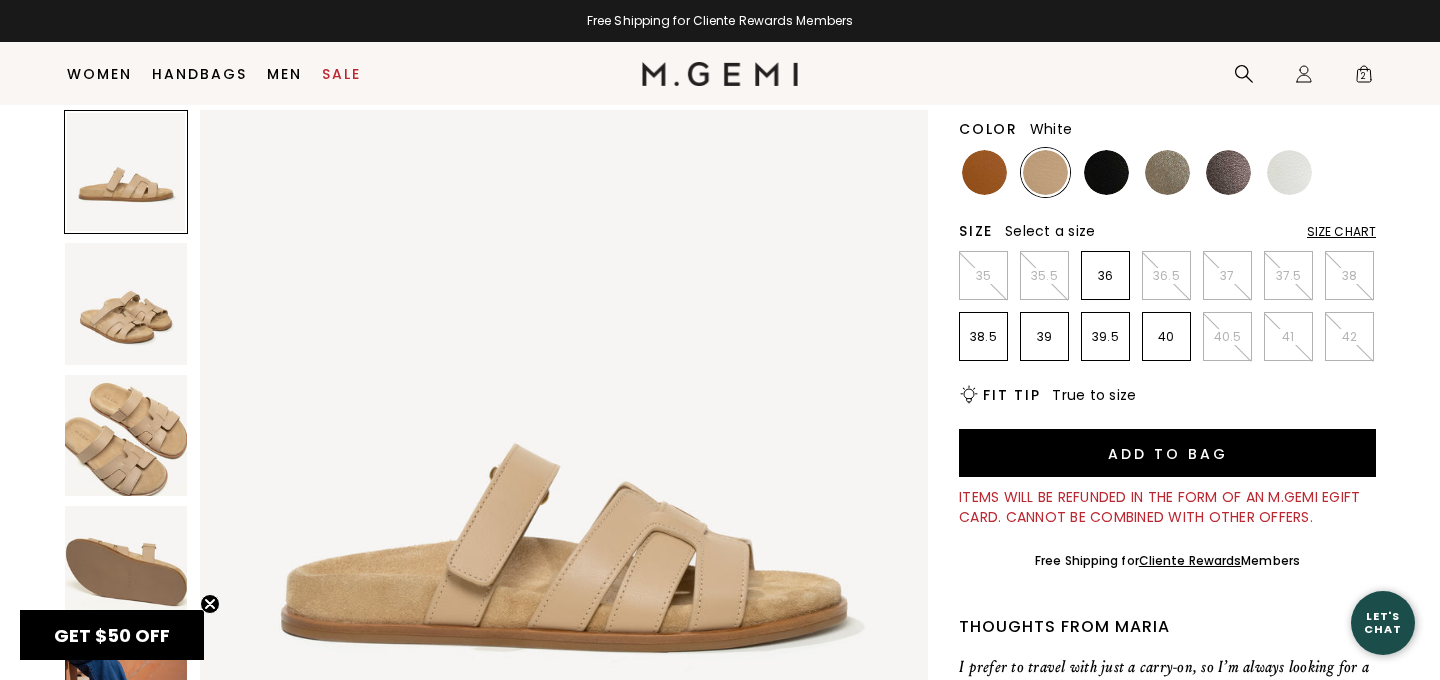 click at bounding box center [1289, 172] 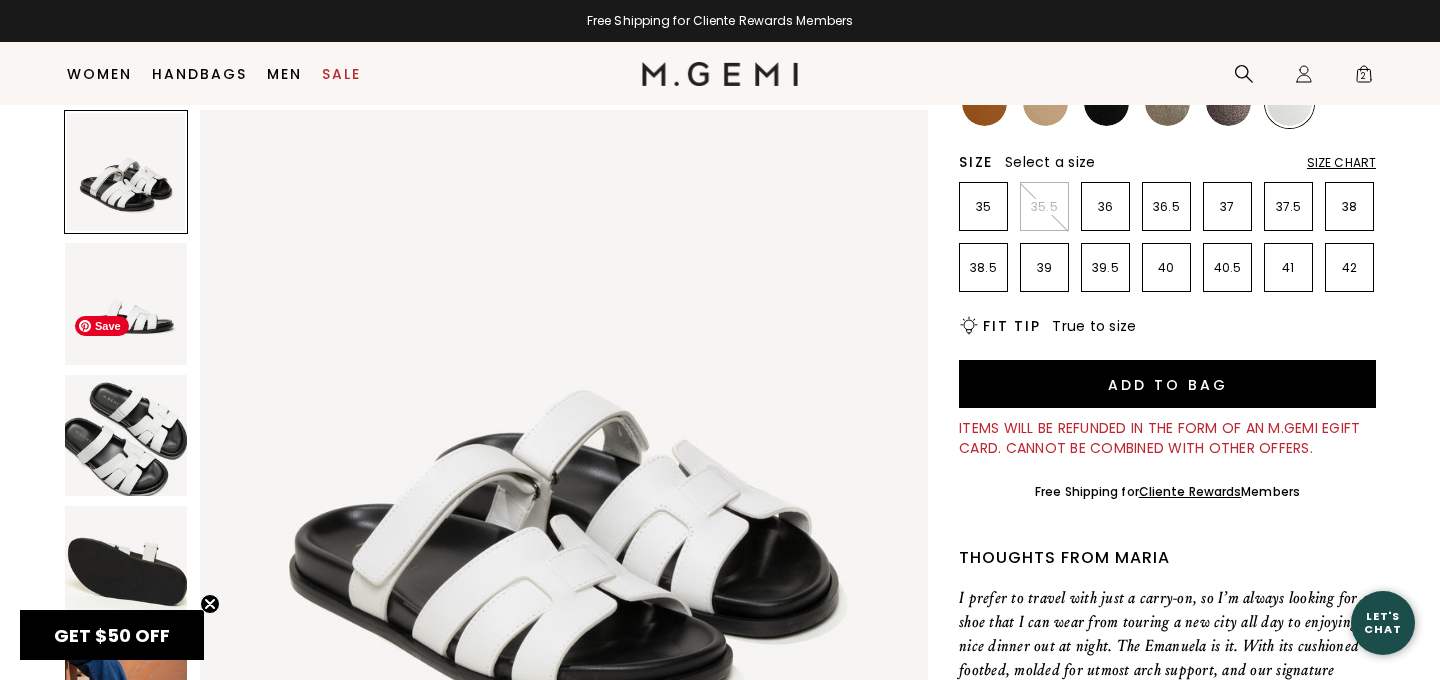 scroll, scrollTop: 291, scrollLeft: 0, axis: vertical 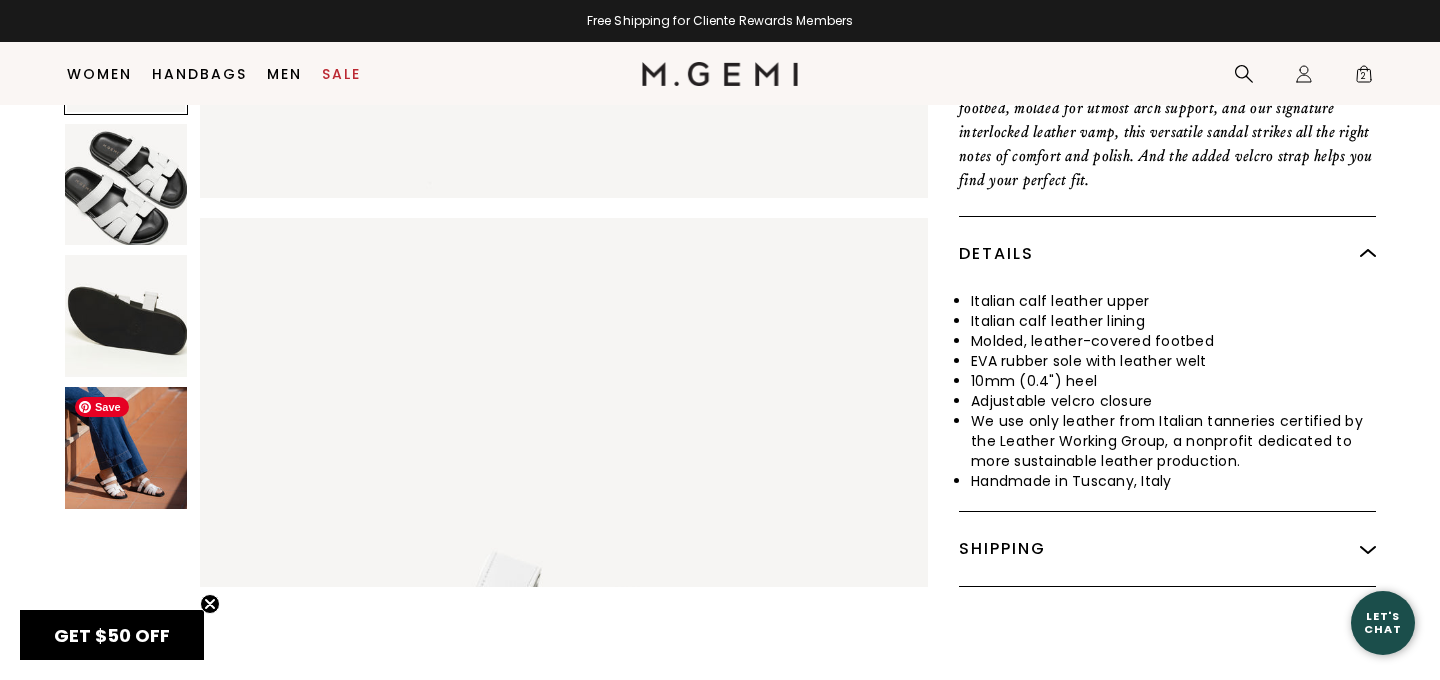 click at bounding box center [126, 448] 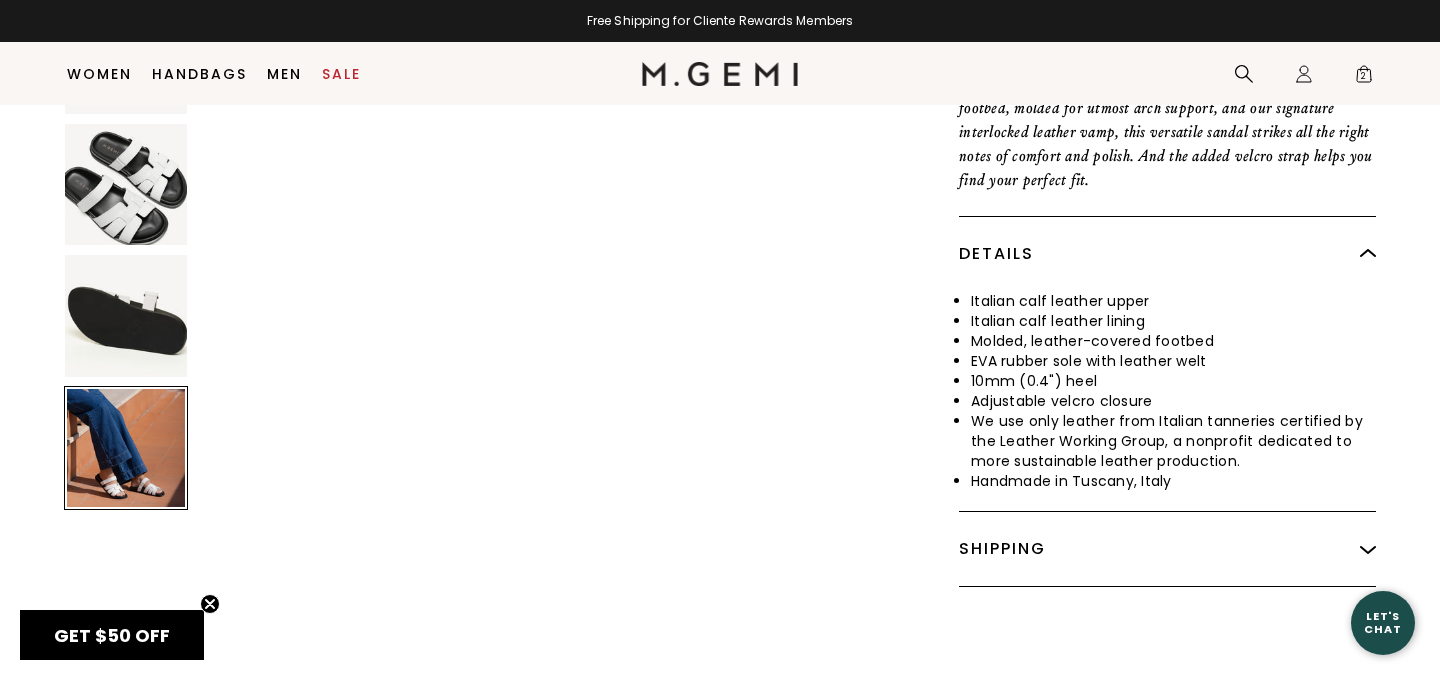 scroll, scrollTop: 2993, scrollLeft: 0, axis: vertical 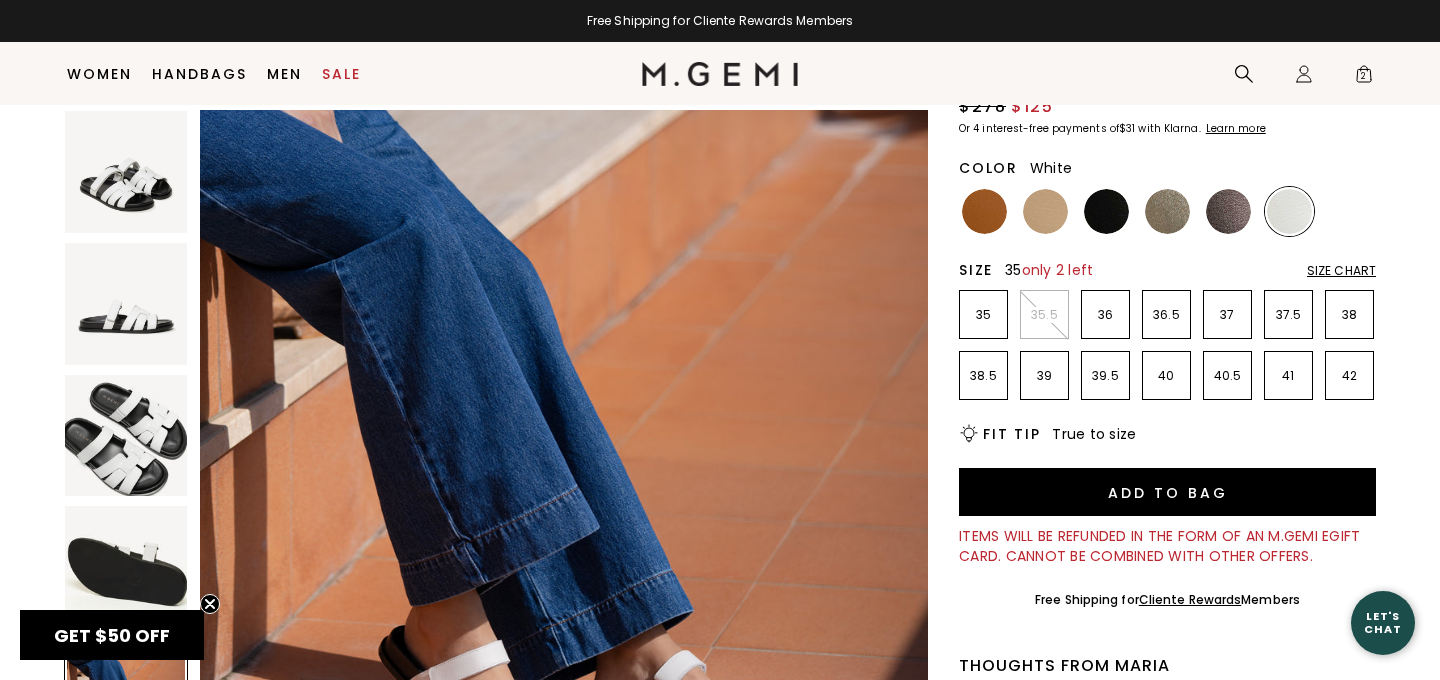 click on "35" at bounding box center (983, 315) 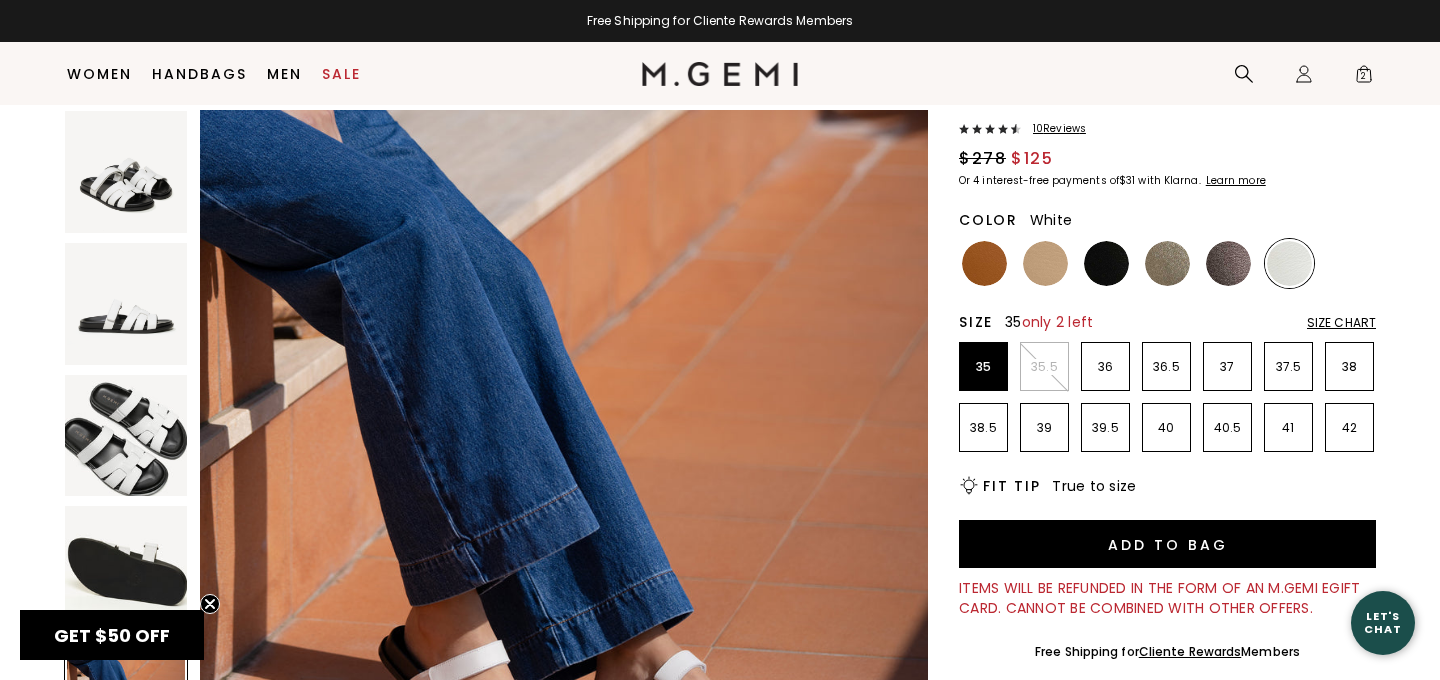 scroll, scrollTop: 107, scrollLeft: 0, axis: vertical 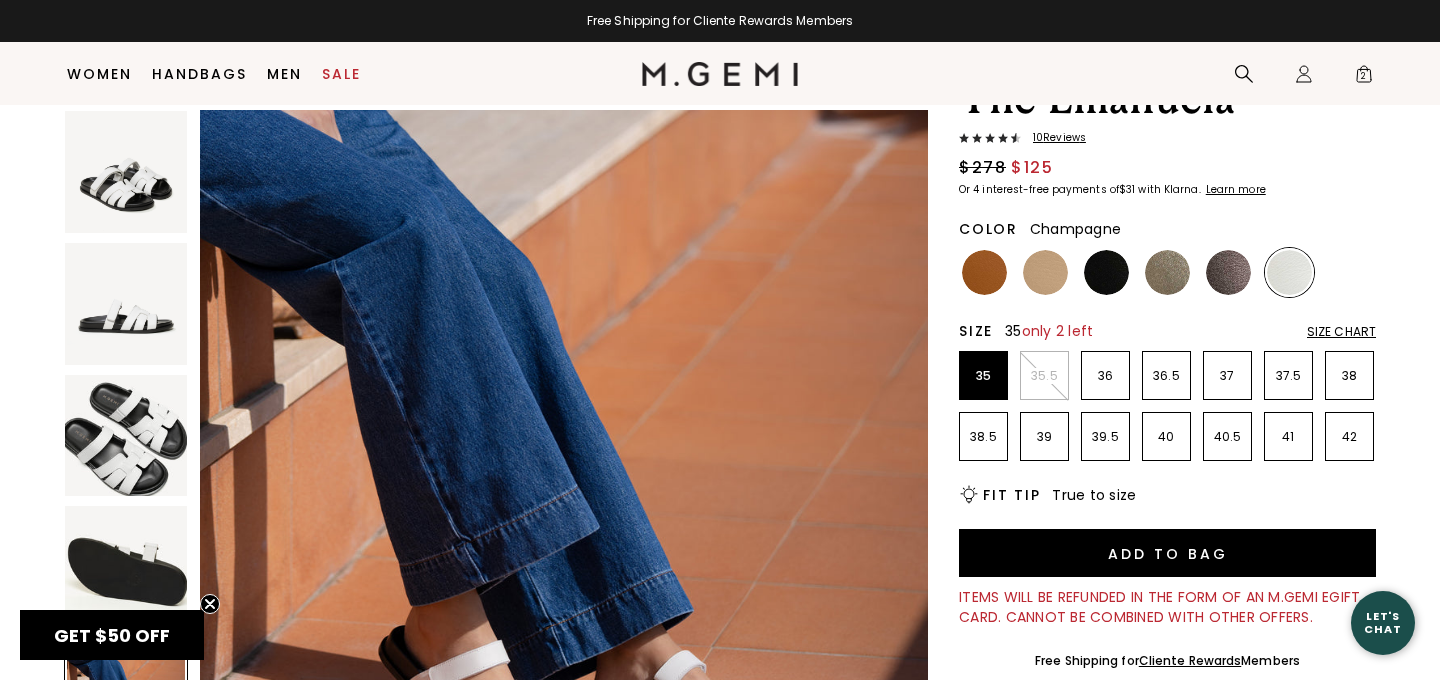 click at bounding box center [1167, 272] 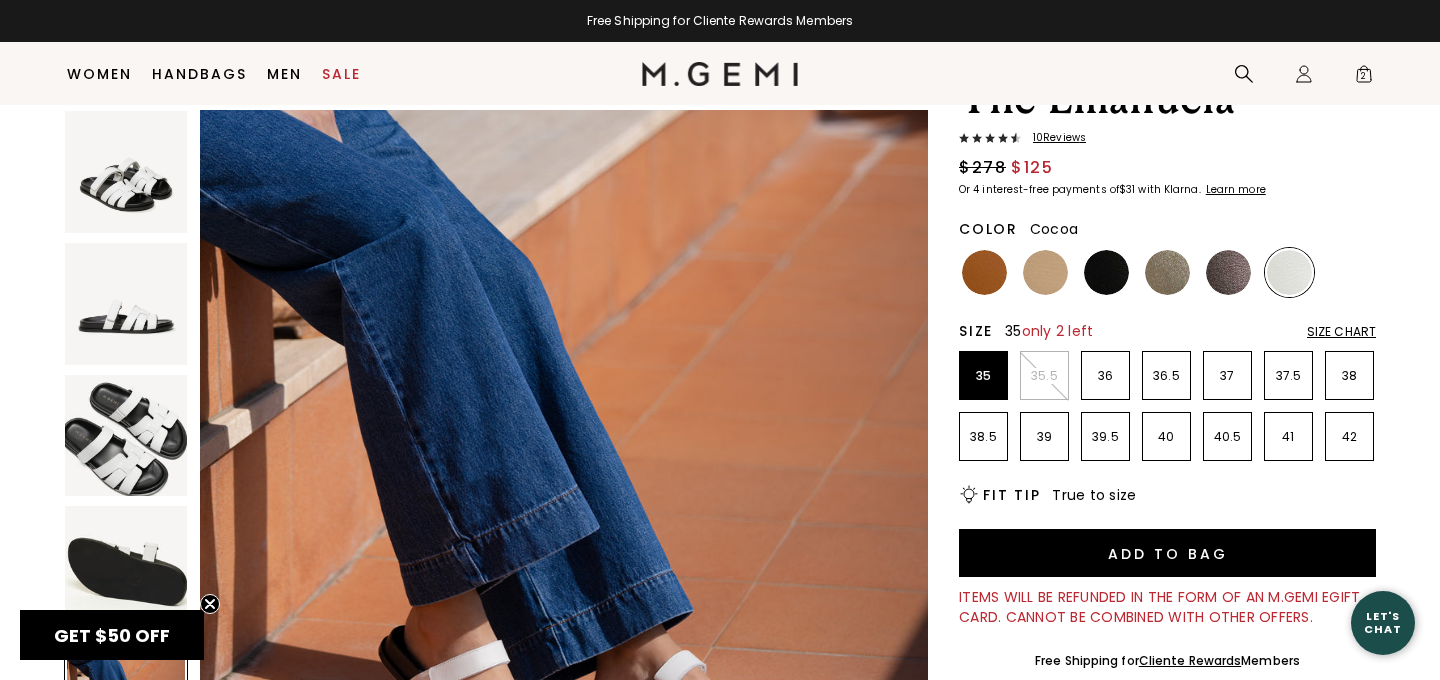 click at bounding box center (1228, 272) 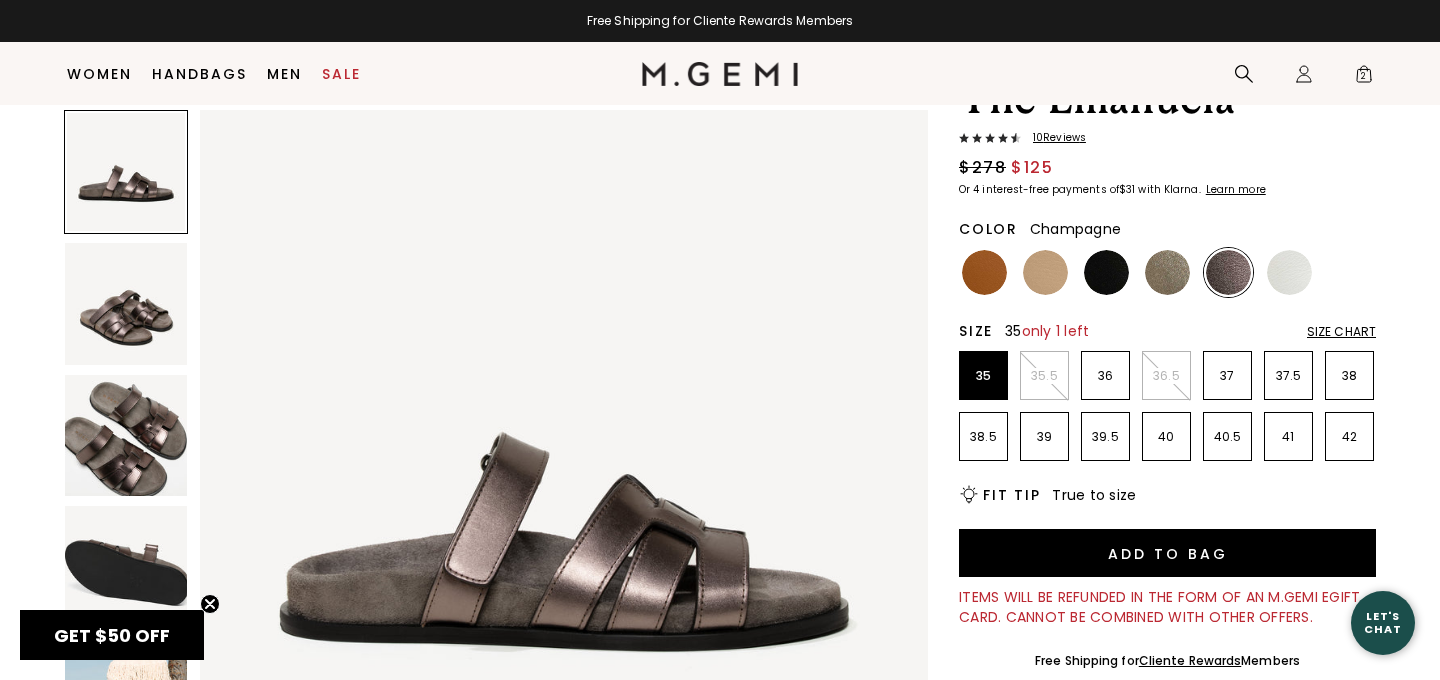 click at bounding box center (1167, 272) 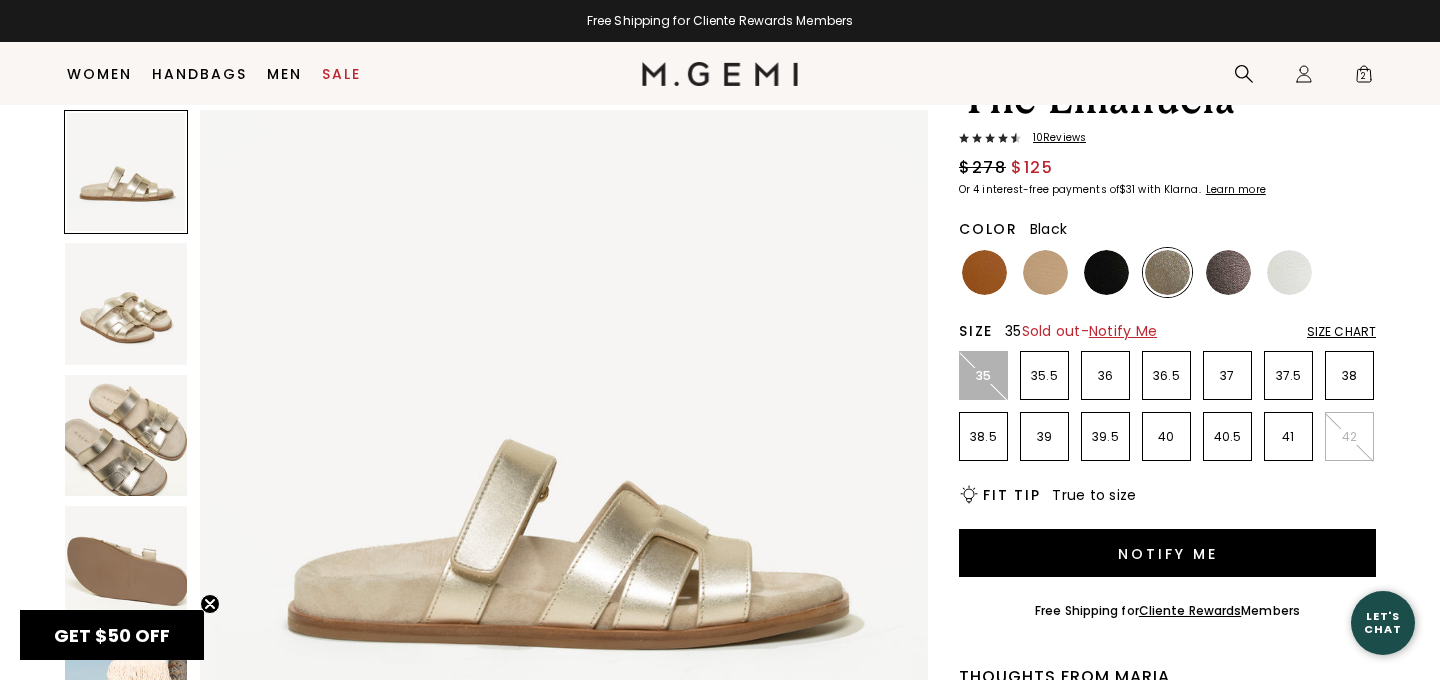 click at bounding box center (1106, 272) 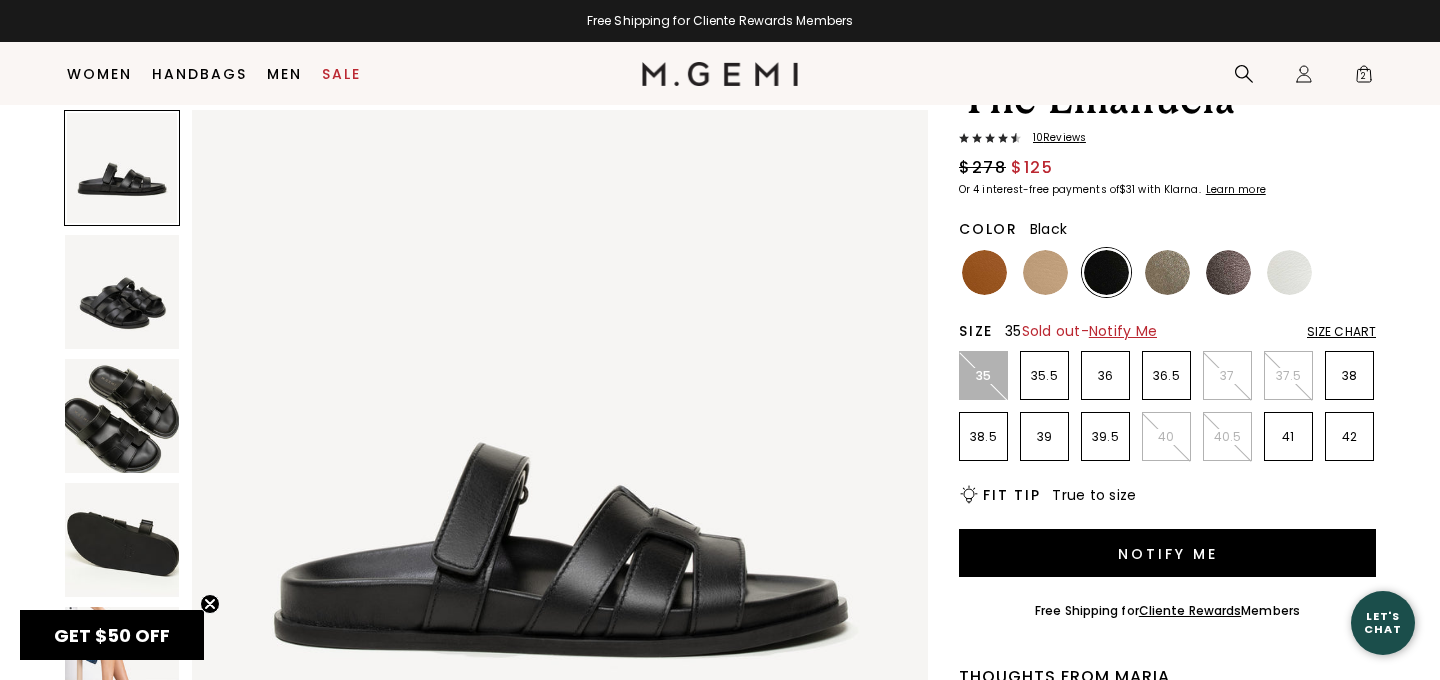 scroll, scrollTop: 0, scrollLeft: 0, axis: both 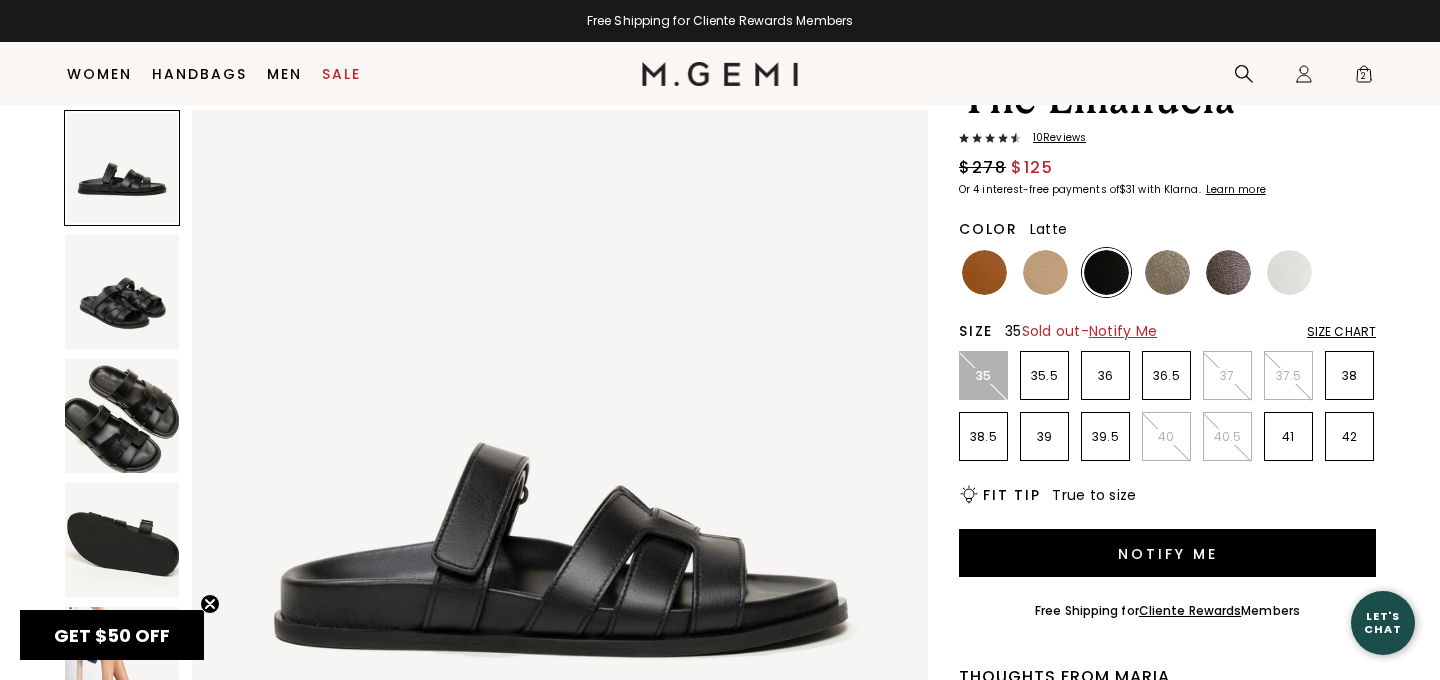 click at bounding box center (1045, 272) 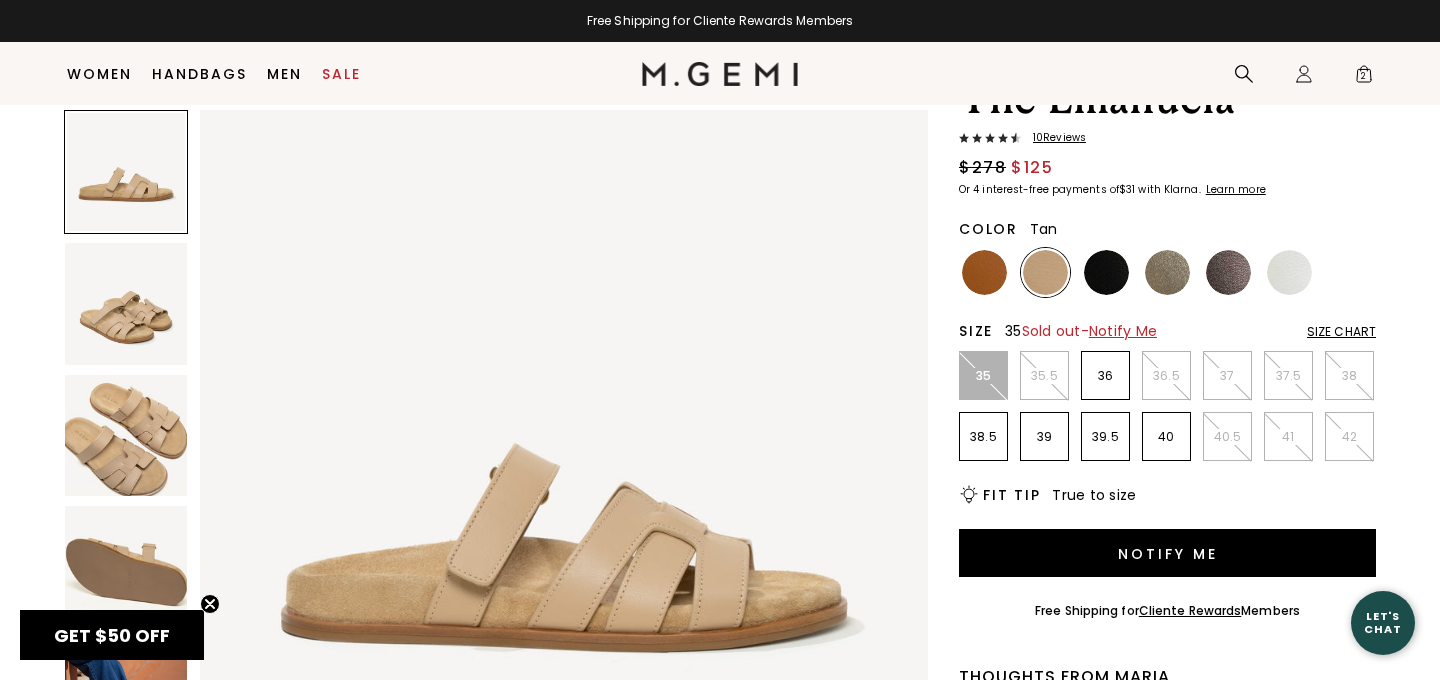 click at bounding box center [984, 272] 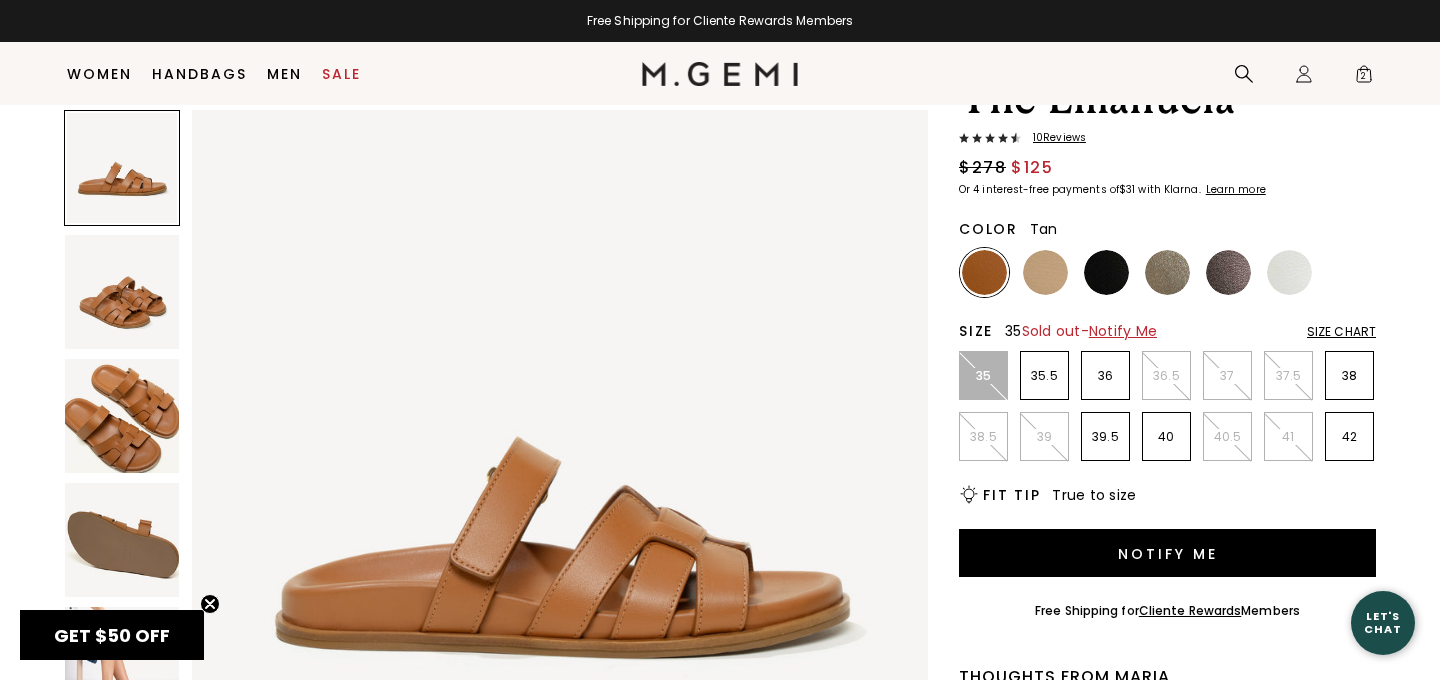 click at bounding box center [1167, 272] 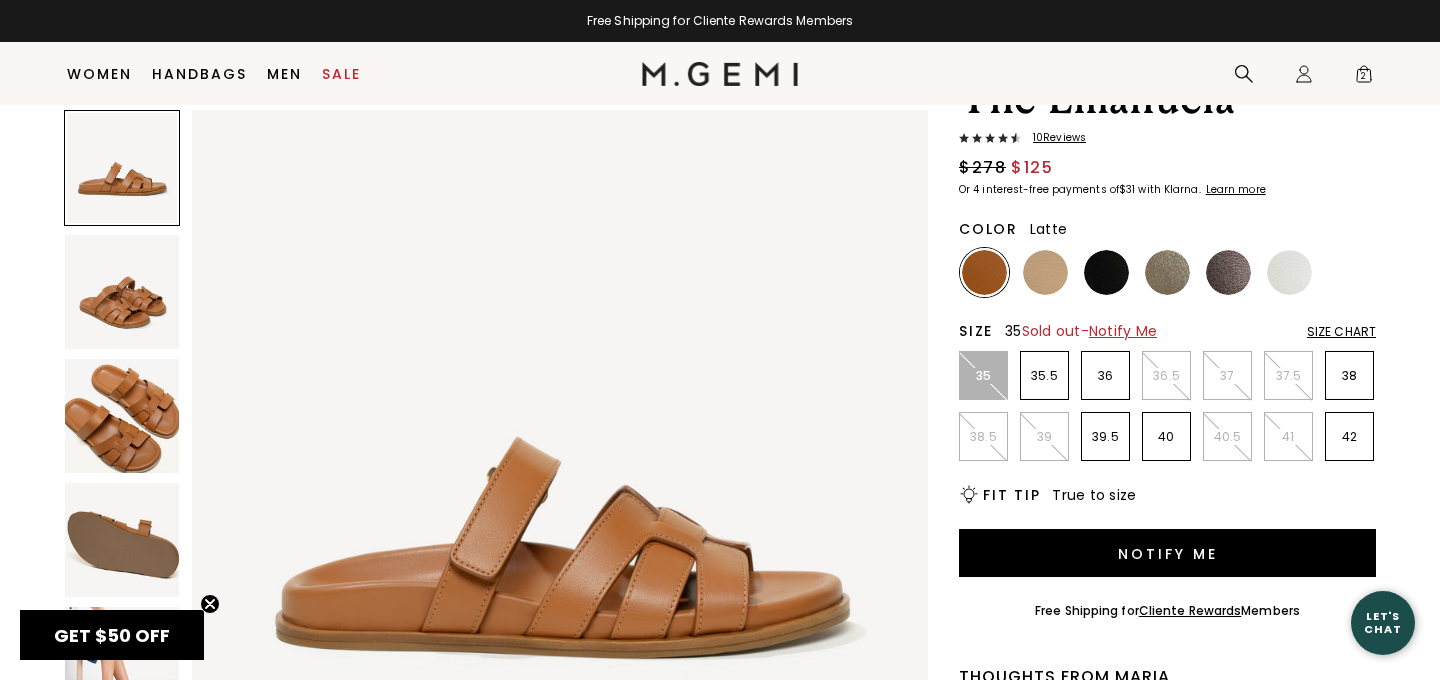 click at bounding box center [1045, 272] 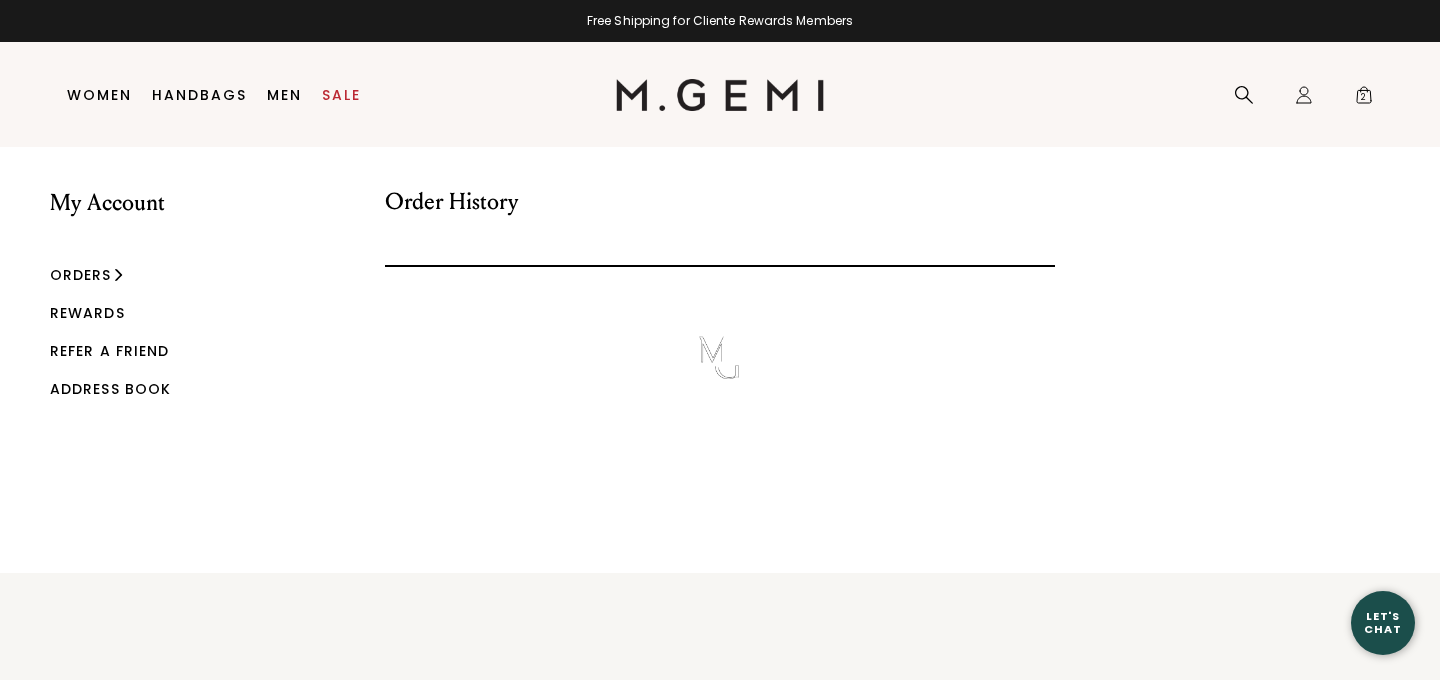 scroll, scrollTop: 14, scrollLeft: 0, axis: vertical 